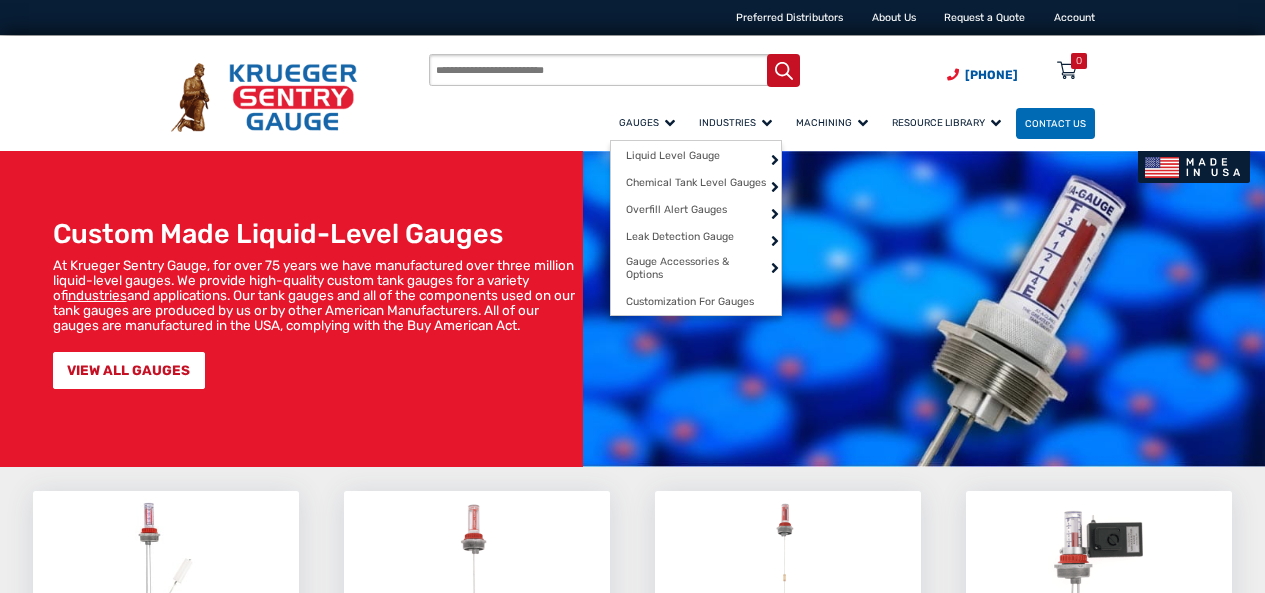scroll, scrollTop: 0, scrollLeft: 0, axis: both 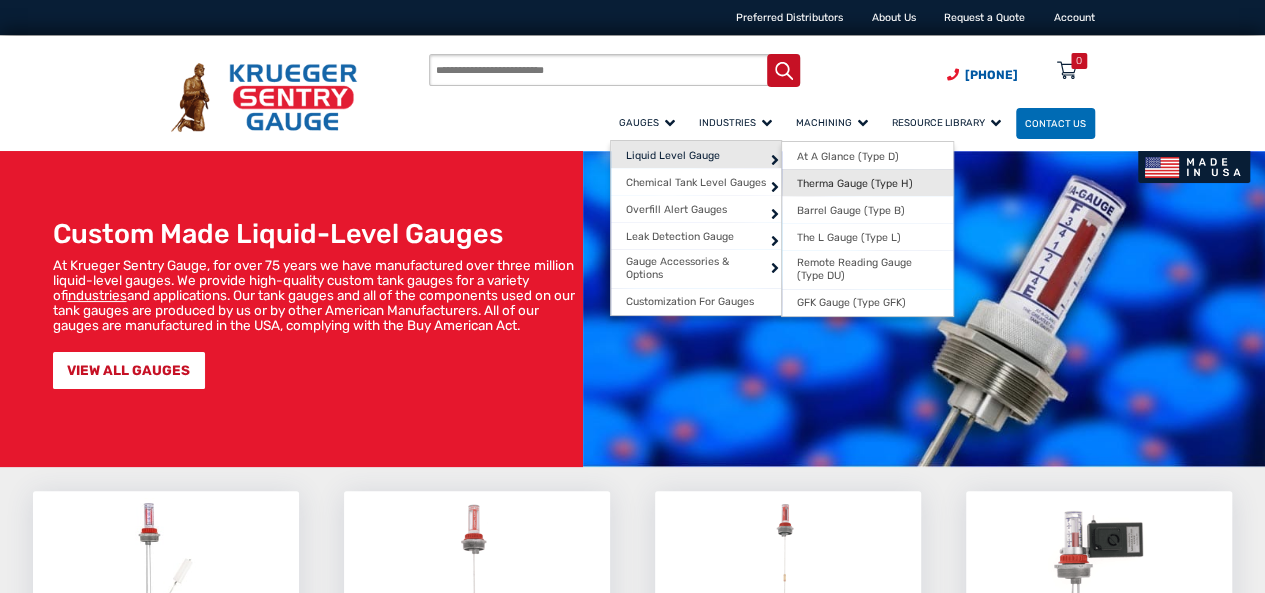 click on "Therma Gauge (Type H)" at bounding box center (855, 183) 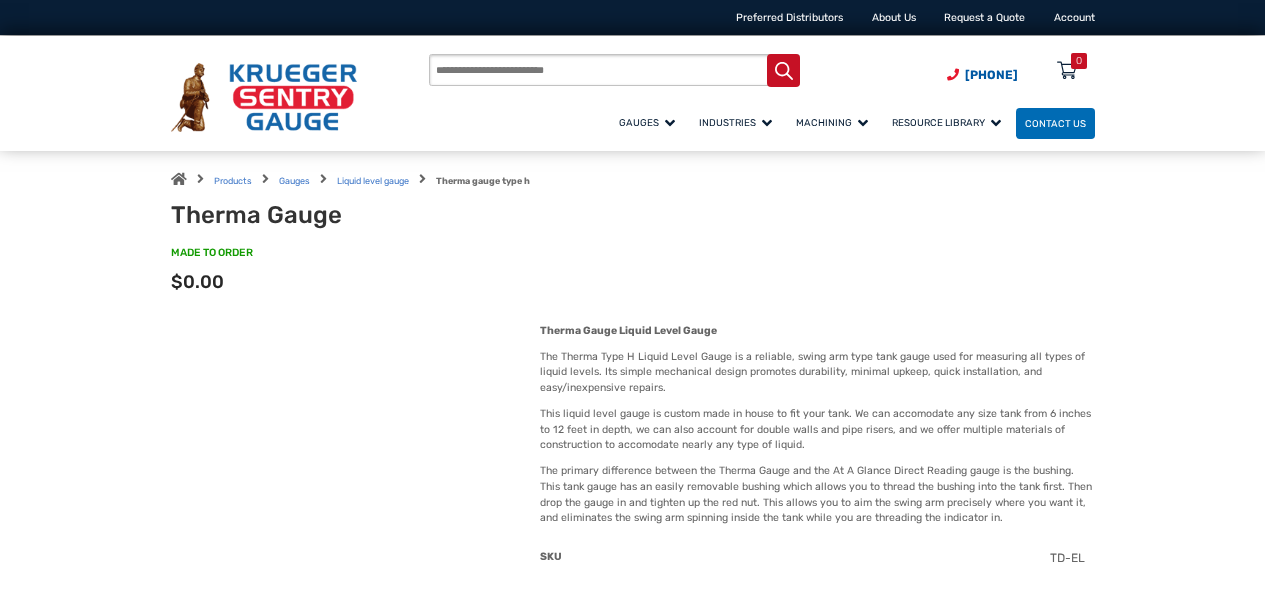 scroll, scrollTop: 0, scrollLeft: 0, axis: both 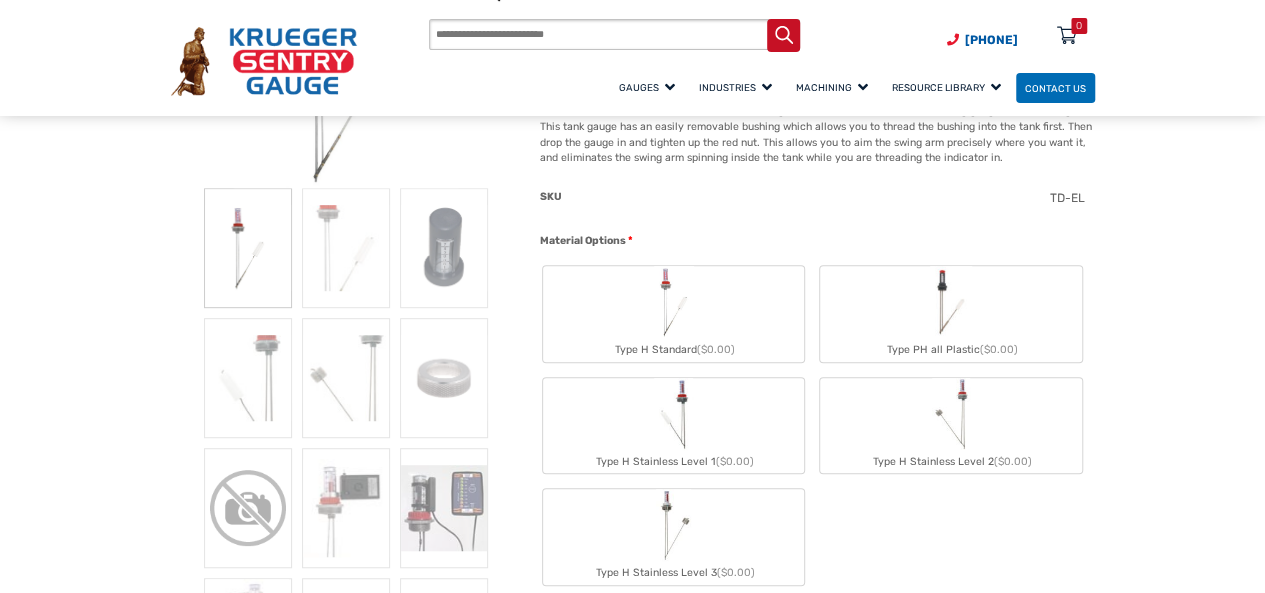 click on "Type H Standard  ($0.00)" 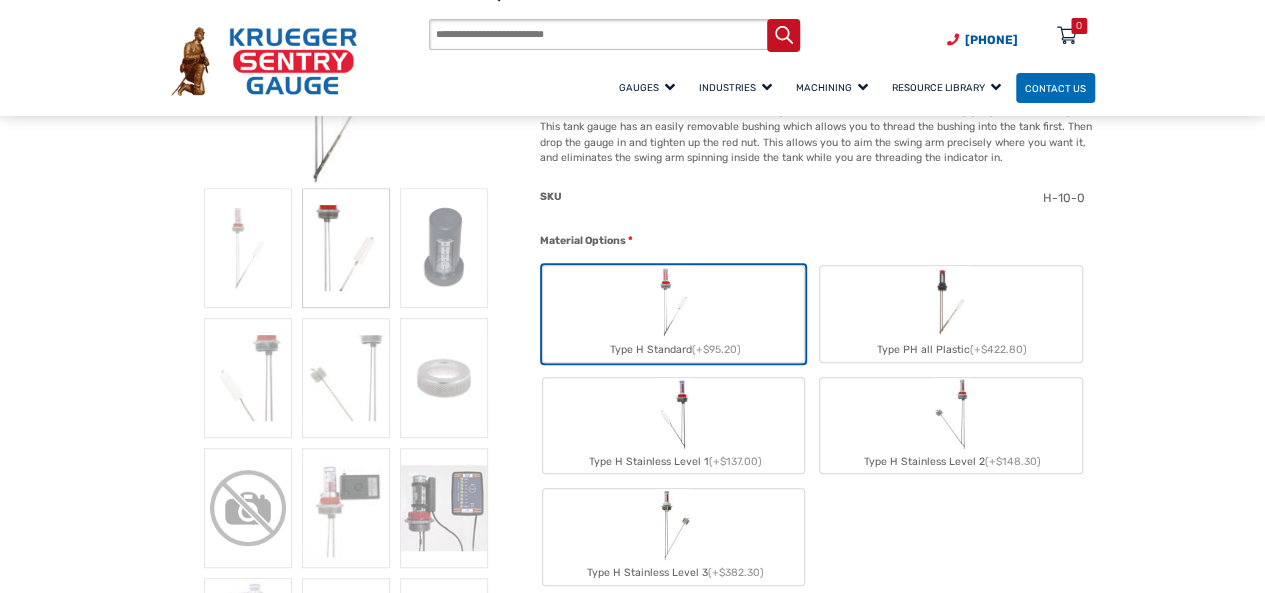 click on "Type H Stainless Level 2  (+$148.30)" 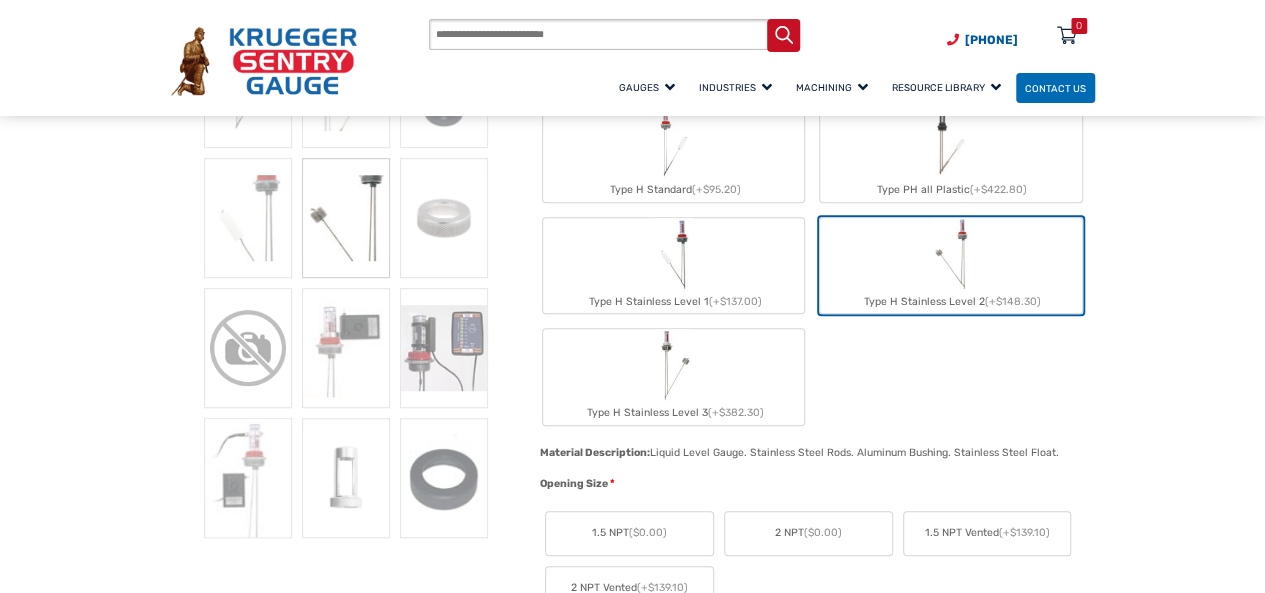 scroll, scrollTop: 560, scrollLeft: 0, axis: vertical 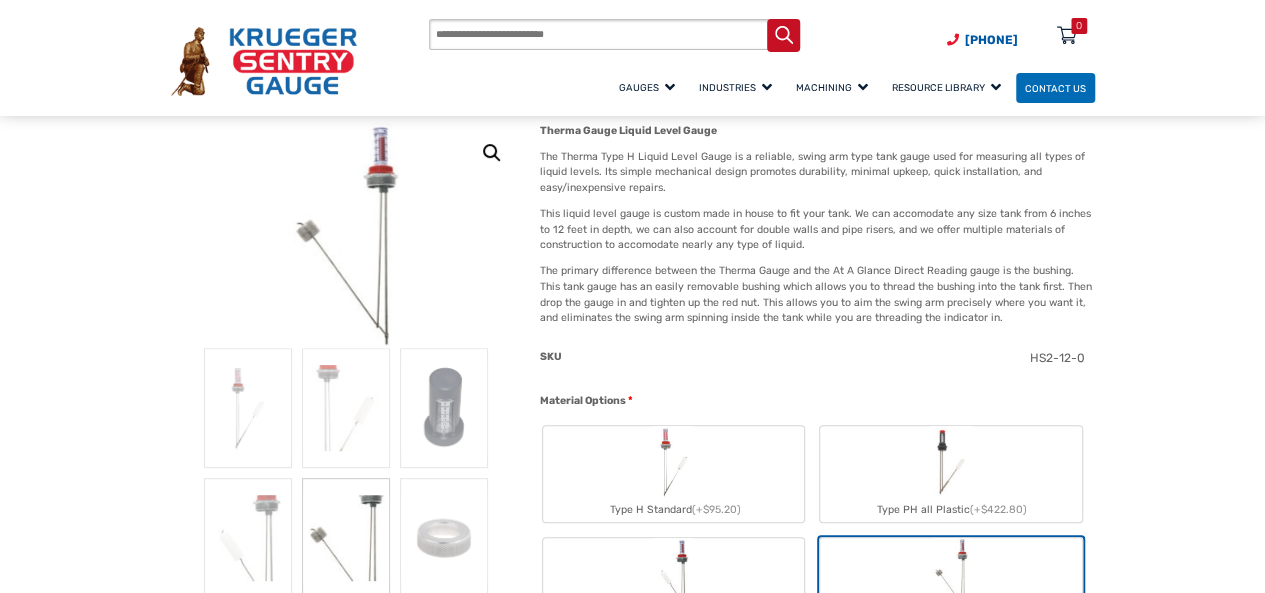 click 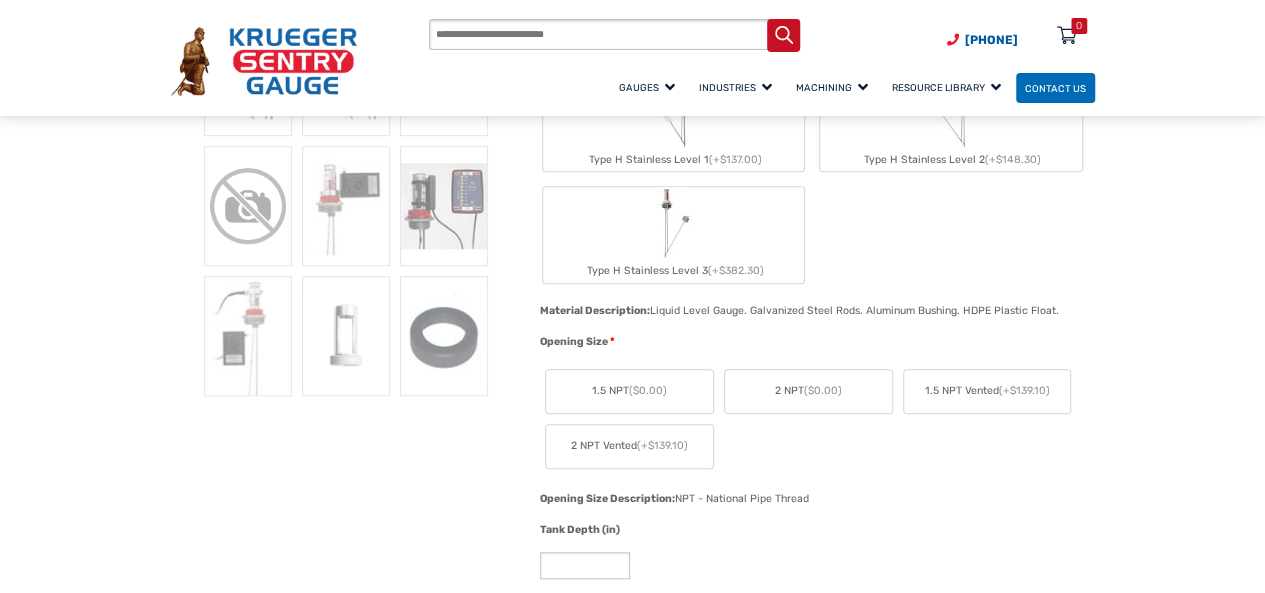 scroll, scrollTop: 680, scrollLeft: 0, axis: vertical 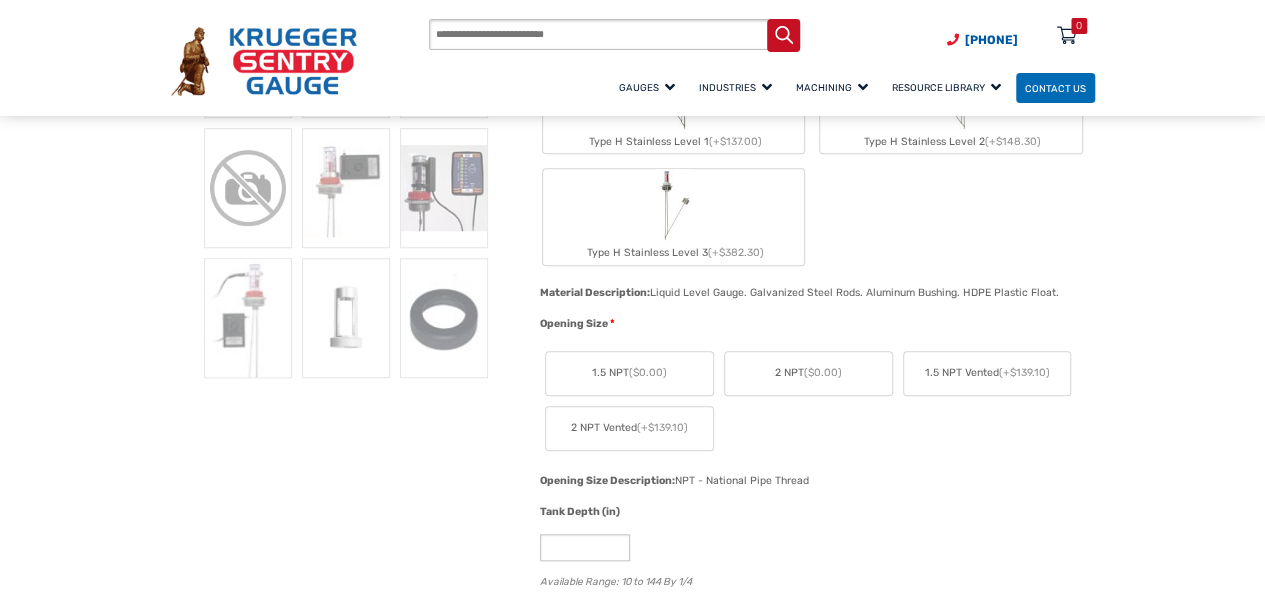 click on "2 NPT Vented  (+$139.10)" 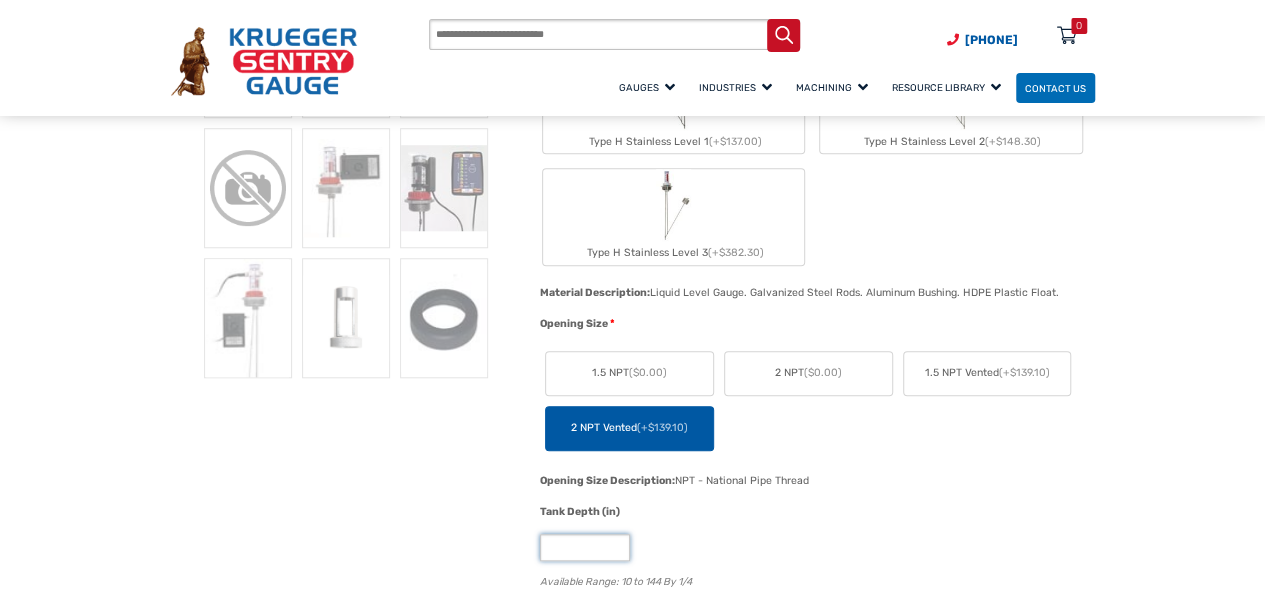 drag, startPoint x: 563, startPoint y: 548, endPoint x: 517, endPoint y: 543, distance: 46.270943 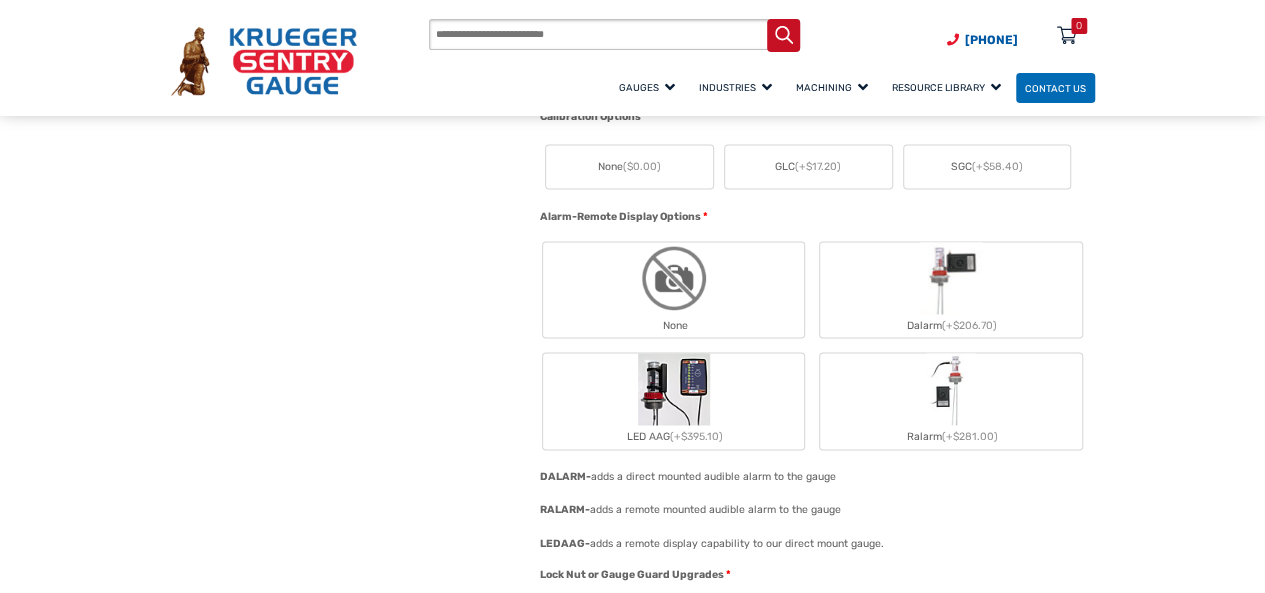 scroll, scrollTop: 1334, scrollLeft: 0, axis: vertical 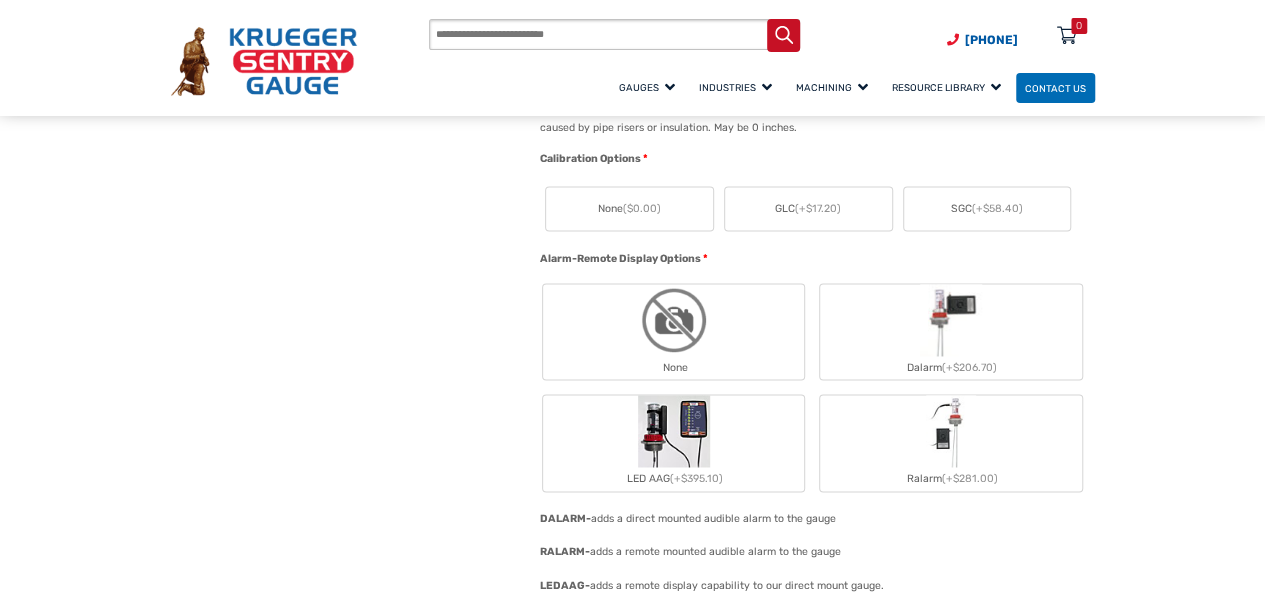 type on "**" 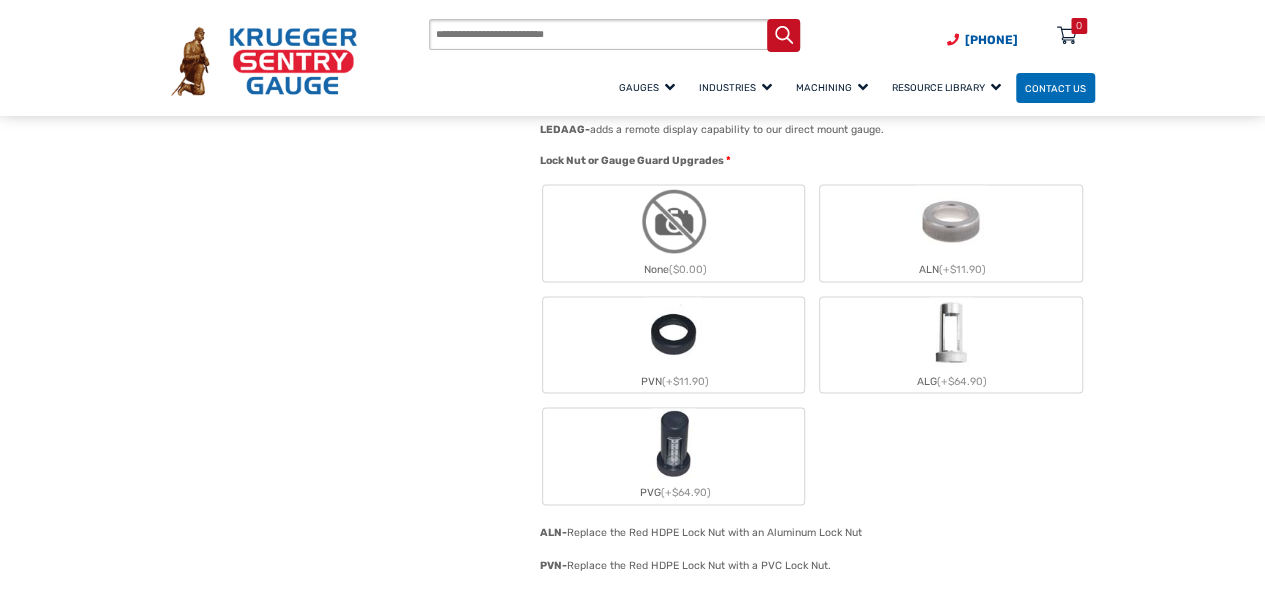 scroll, scrollTop: 1881, scrollLeft: 0, axis: vertical 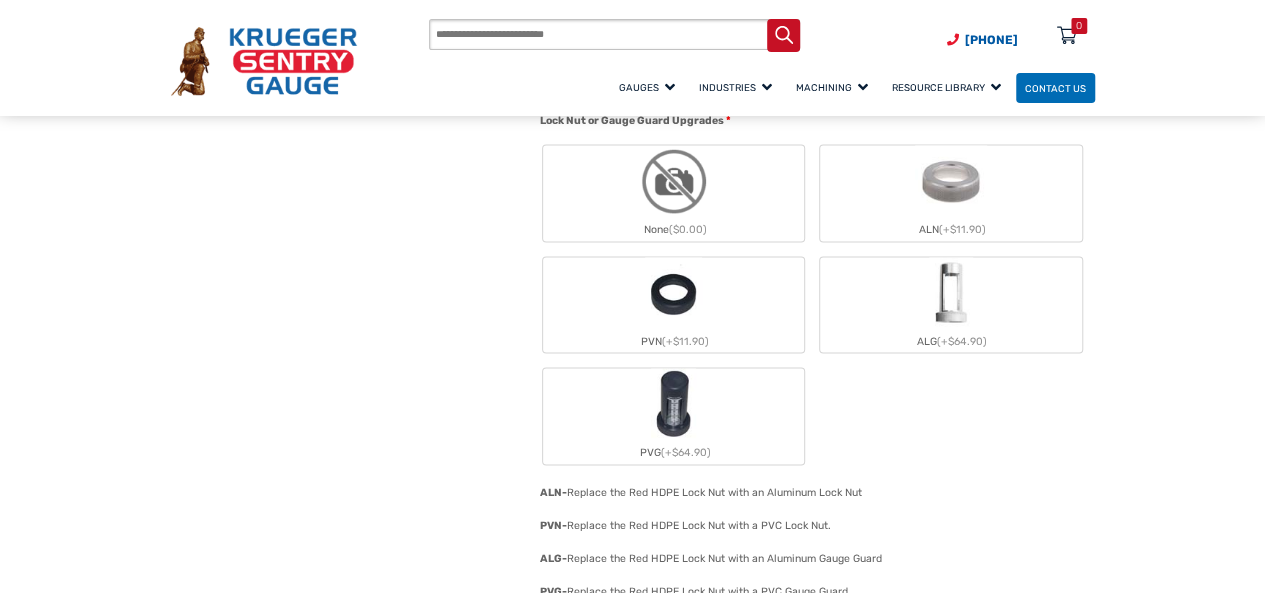 click 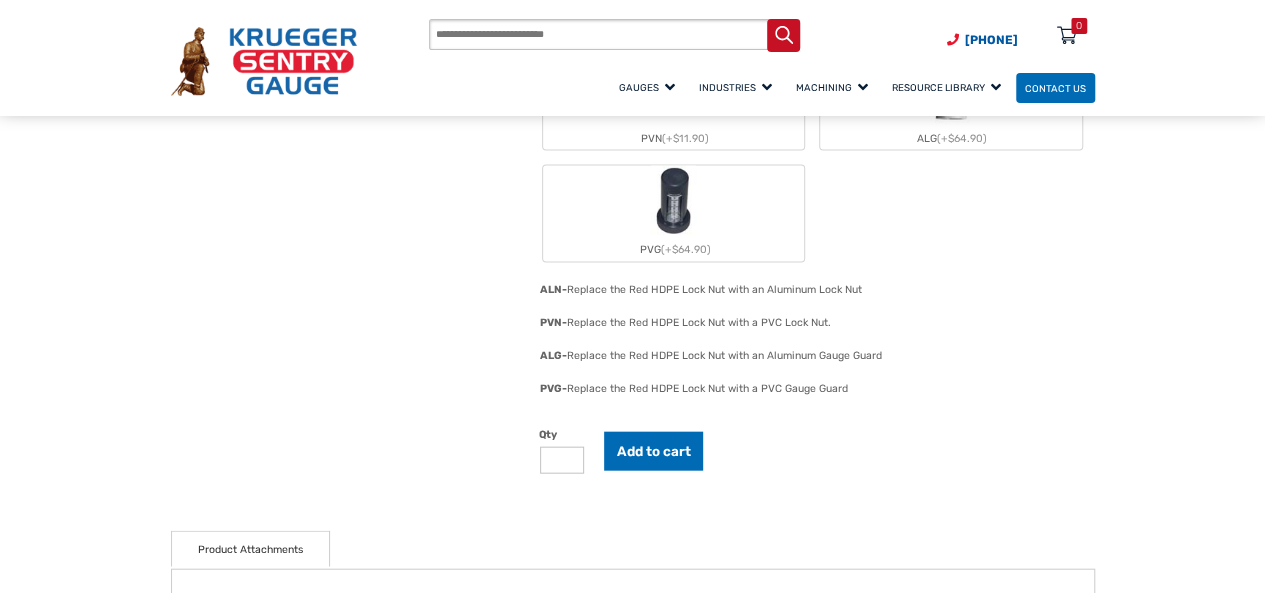 scroll, scrollTop: 2121, scrollLeft: 0, axis: vertical 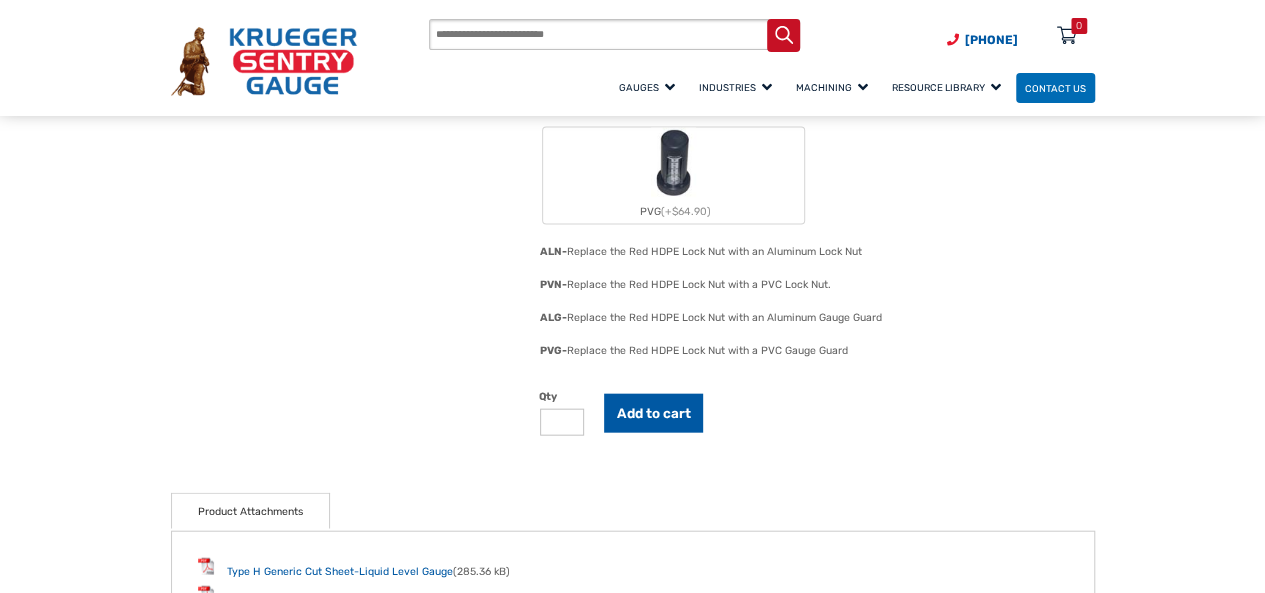click on "Add to cart" at bounding box center (654, 413) 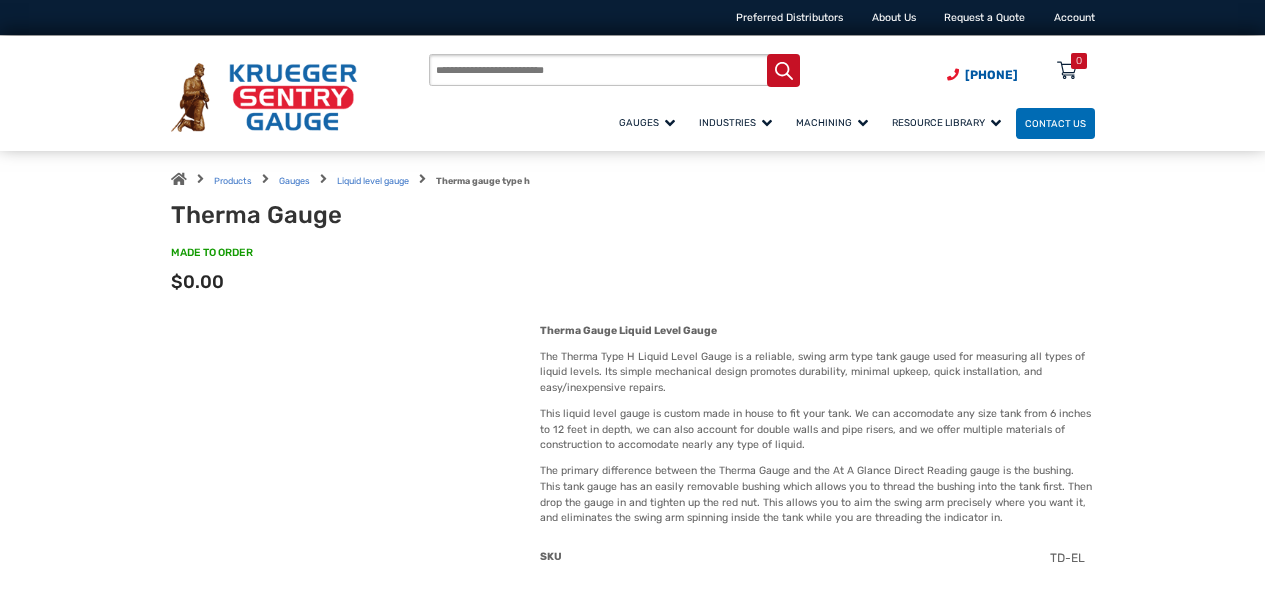 scroll, scrollTop: 0, scrollLeft: 0, axis: both 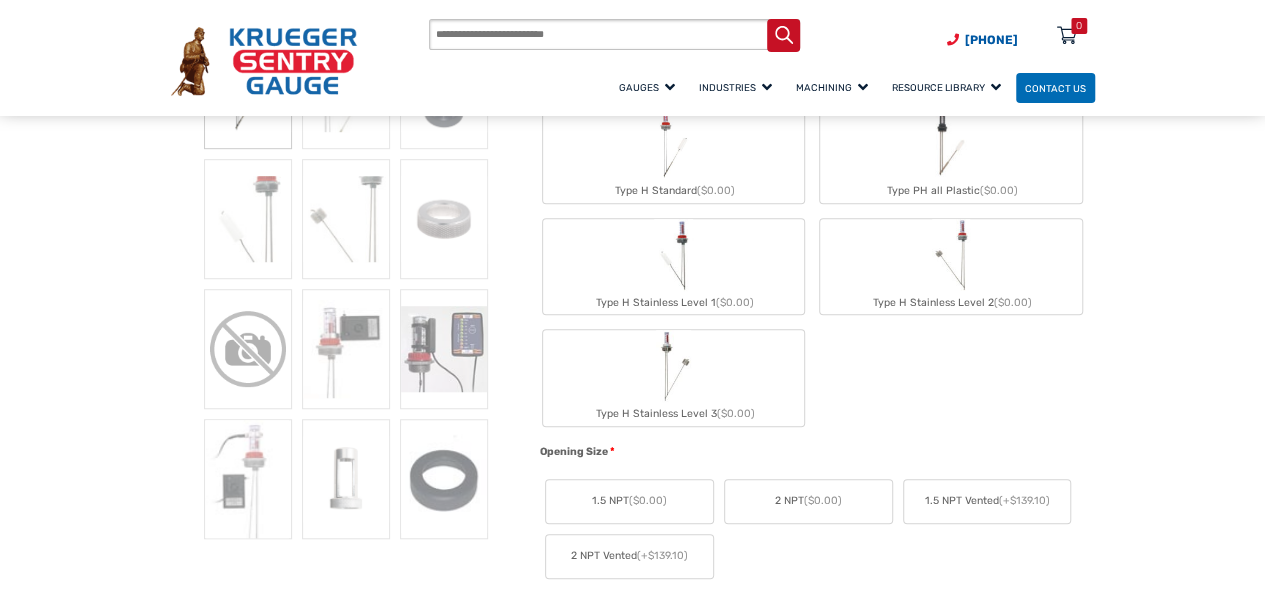 click on "Type H Standard  ($0.00)" 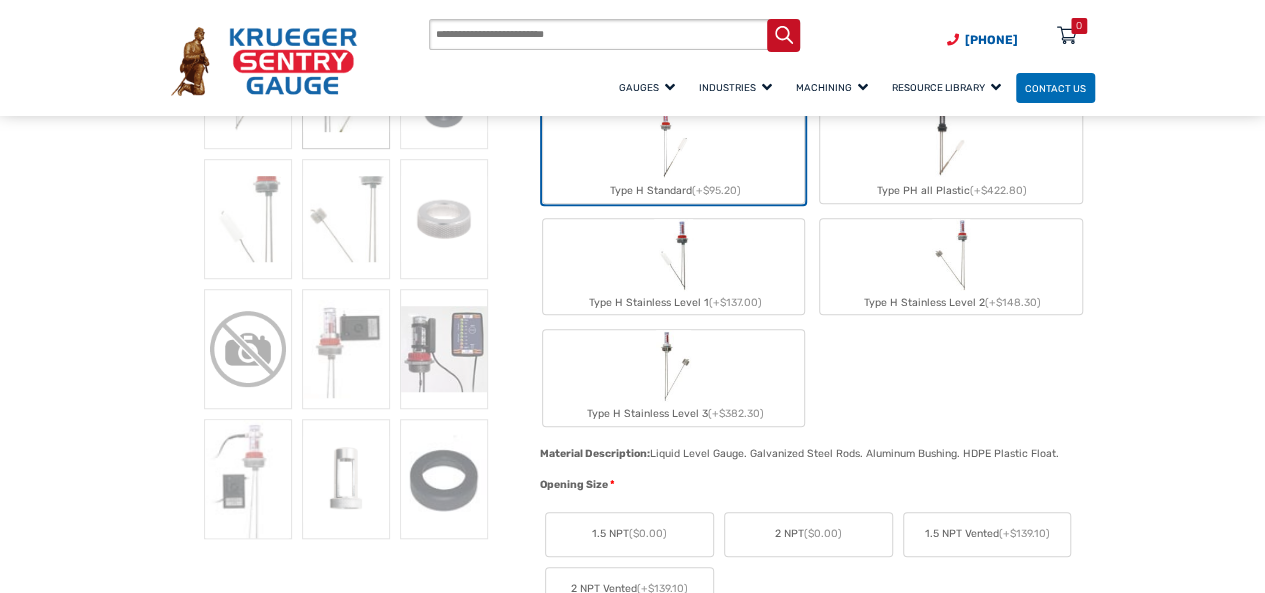 click on "2 NPT  ($0.00)" 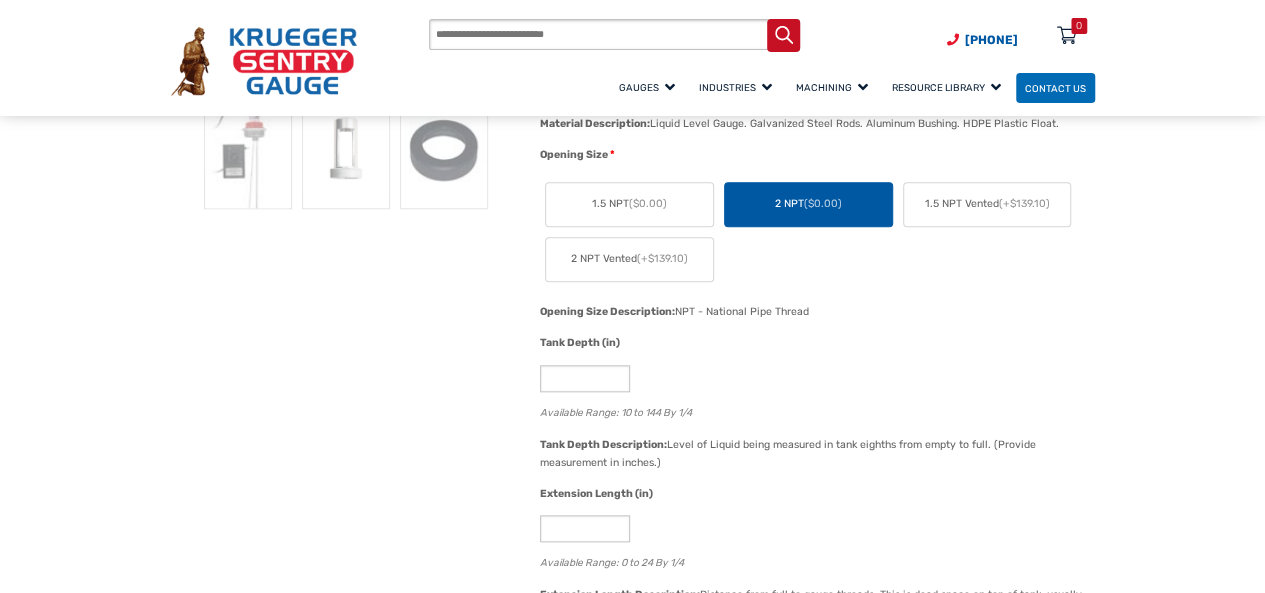 scroll, scrollTop: 879, scrollLeft: 0, axis: vertical 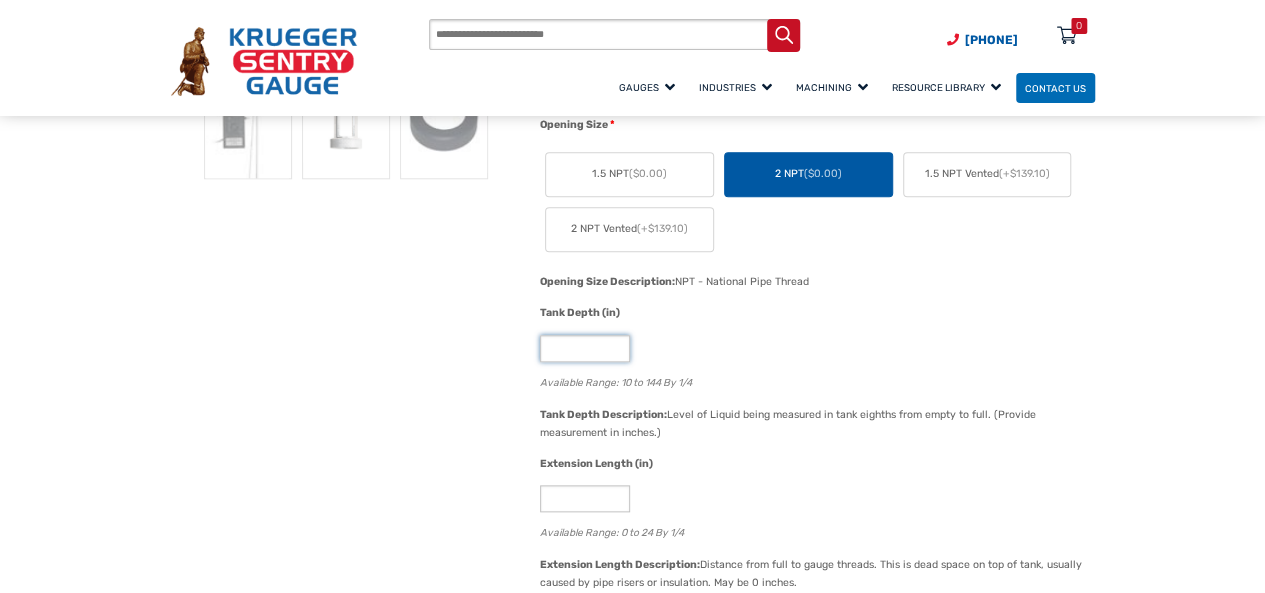 drag, startPoint x: 568, startPoint y: 355, endPoint x: 542, endPoint y: 355, distance: 26 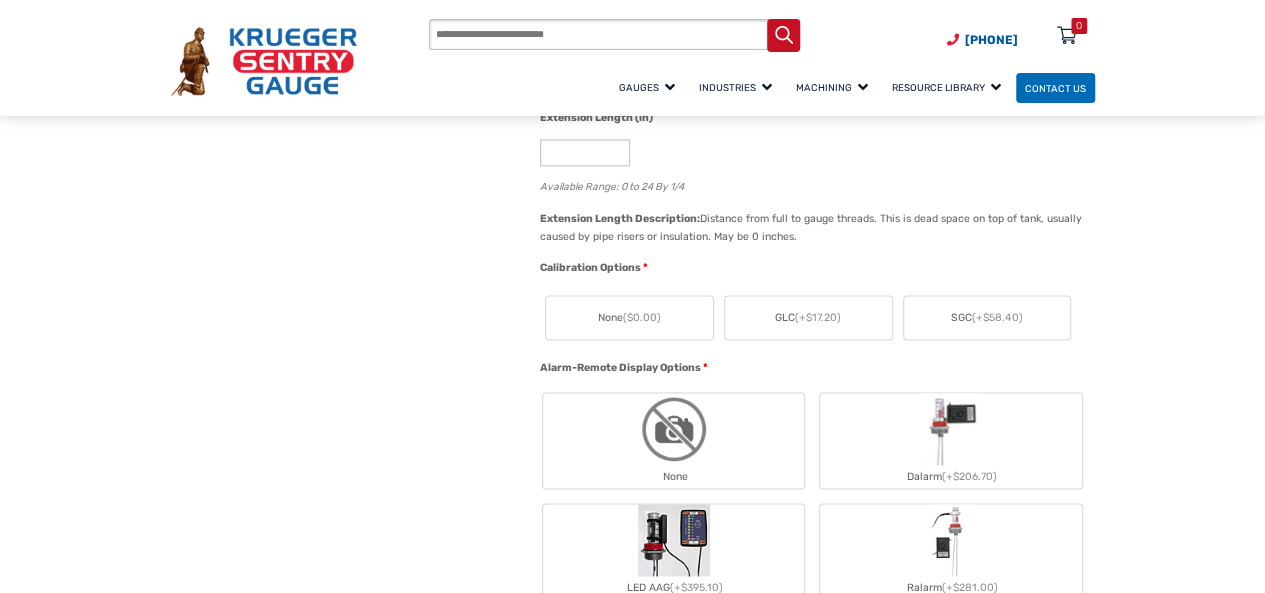 scroll, scrollTop: 1265, scrollLeft: 0, axis: vertical 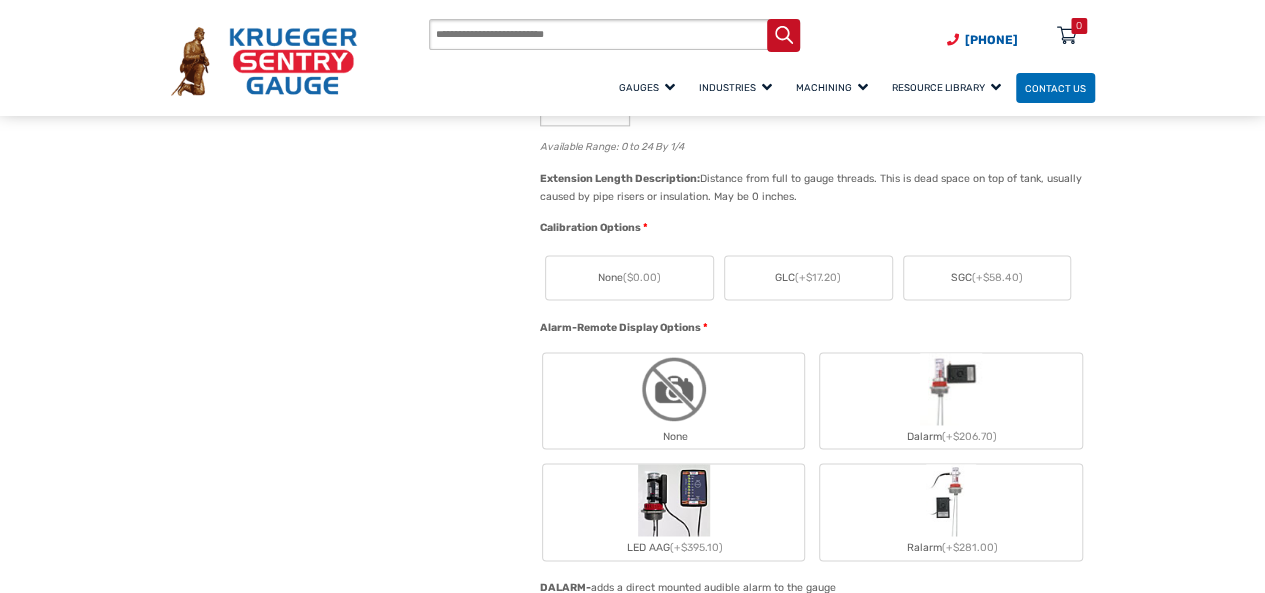 type on "**" 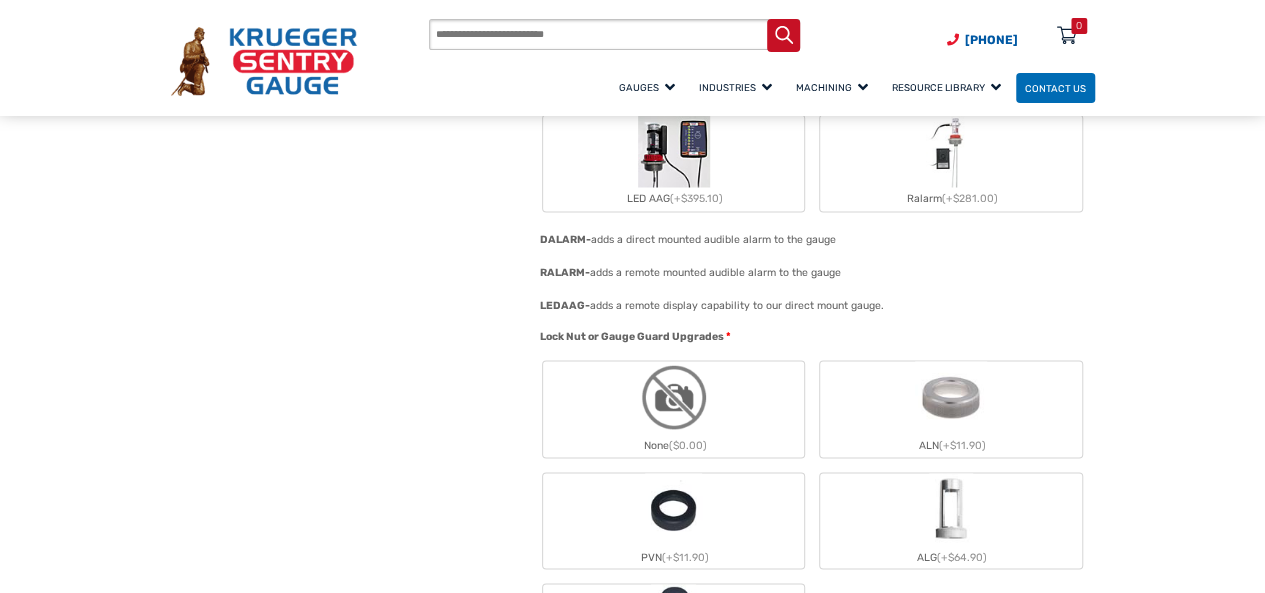 scroll, scrollTop: 1705, scrollLeft: 0, axis: vertical 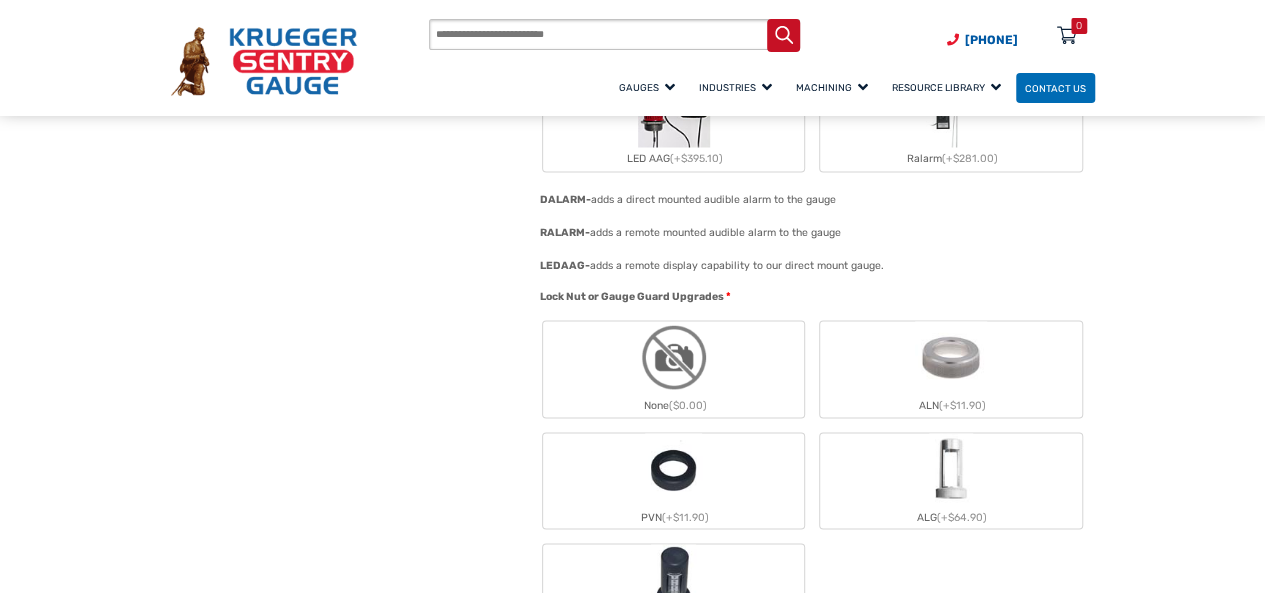 click 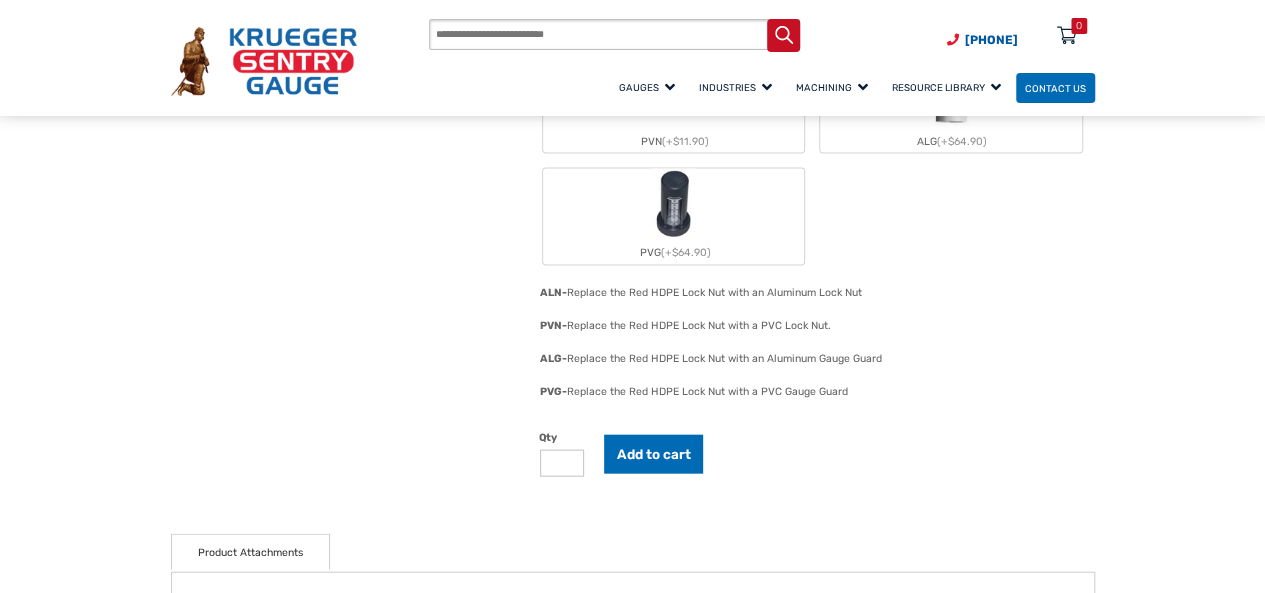 scroll, scrollTop: 2092, scrollLeft: 0, axis: vertical 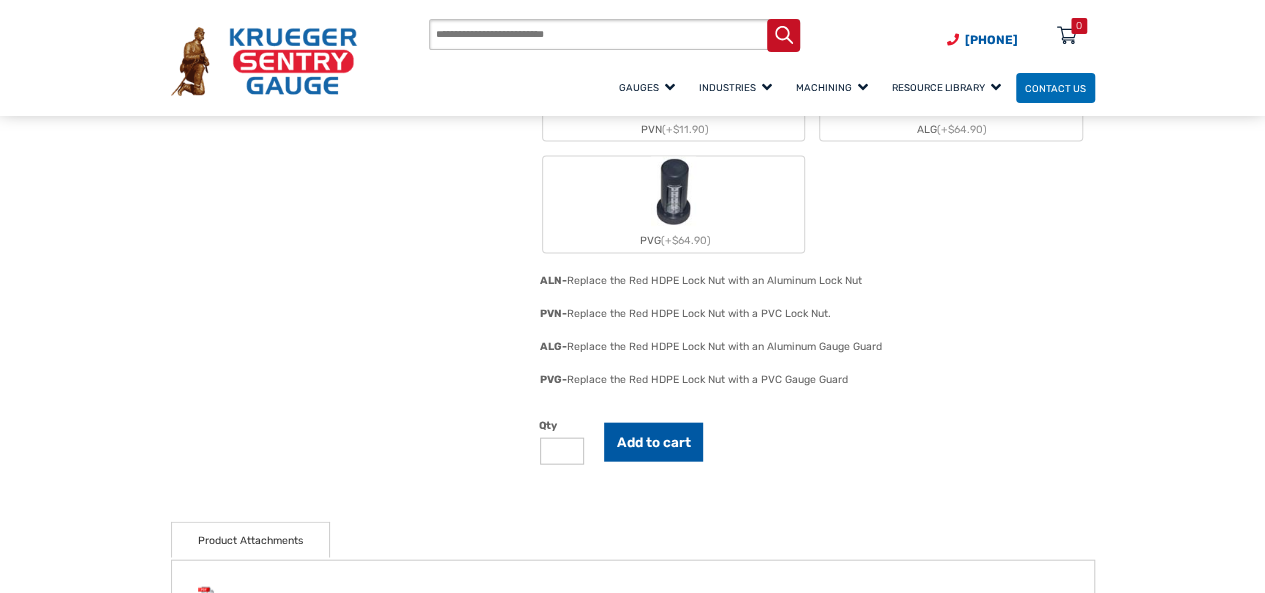 click on "Add to cart" at bounding box center [654, 442] 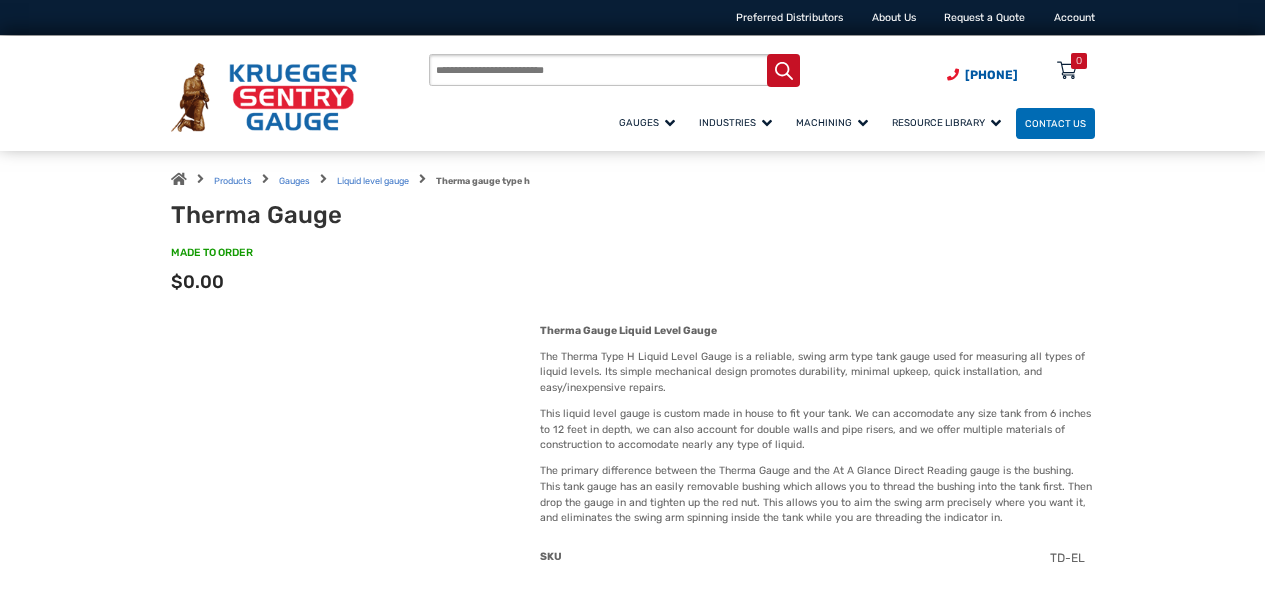 scroll, scrollTop: 0, scrollLeft: 0, axis: both 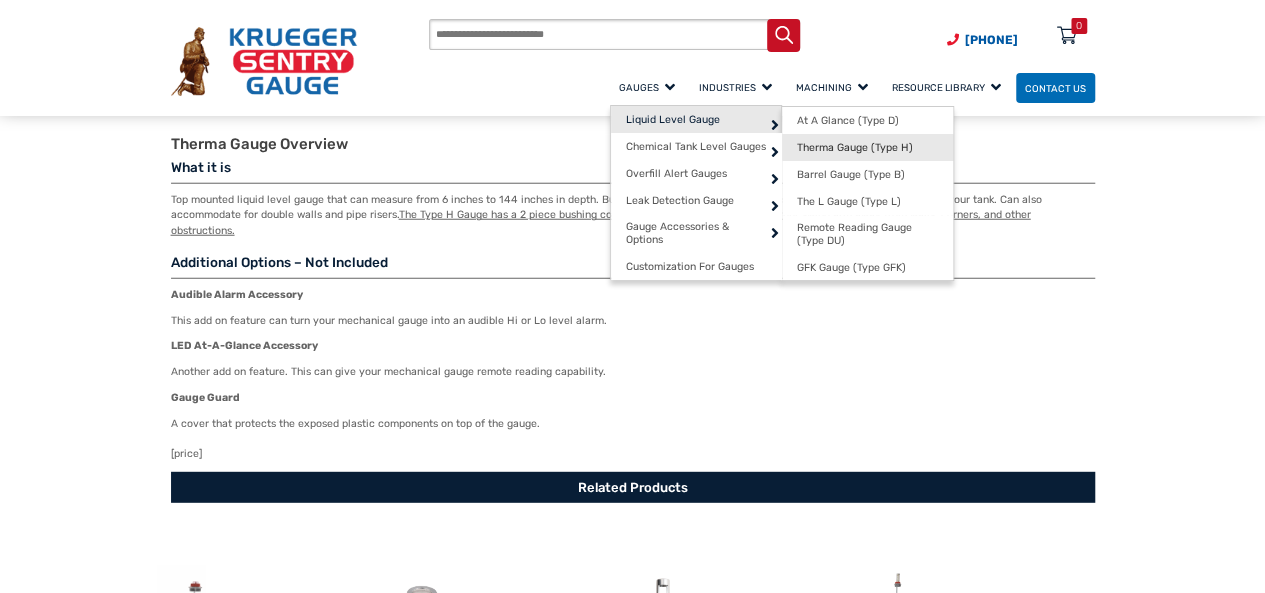 click on "Therma Gauge (Type H)" at bounding box center (855, 147) 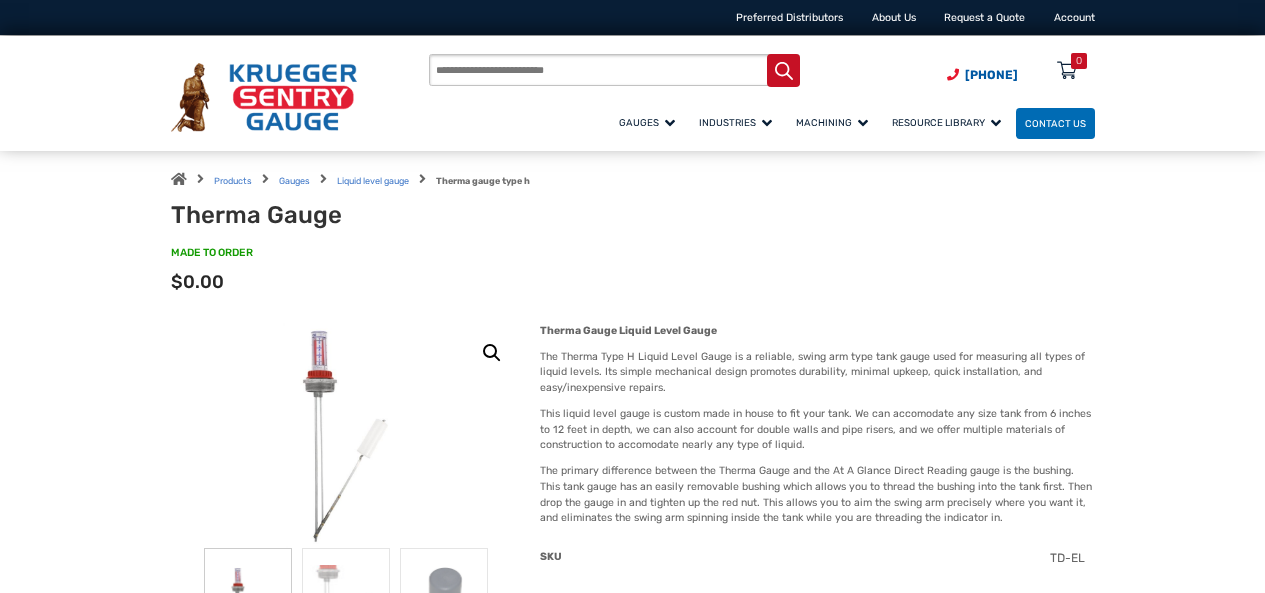 scroll, scrollTop: 0, scrollLeft: 0, axis: both 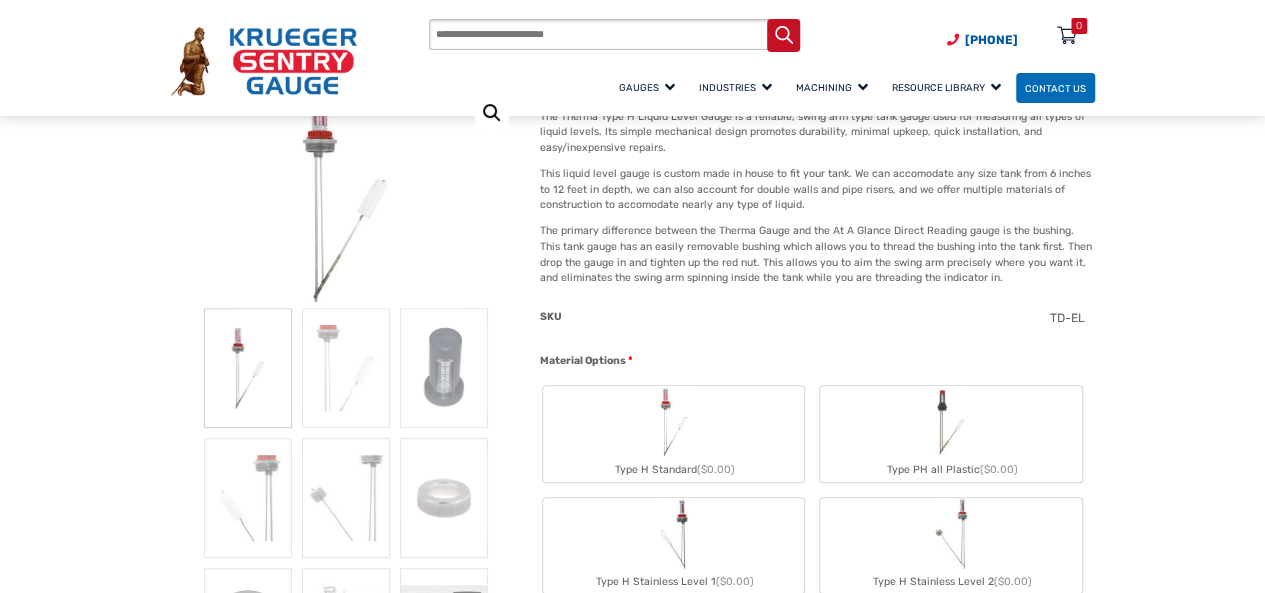 click 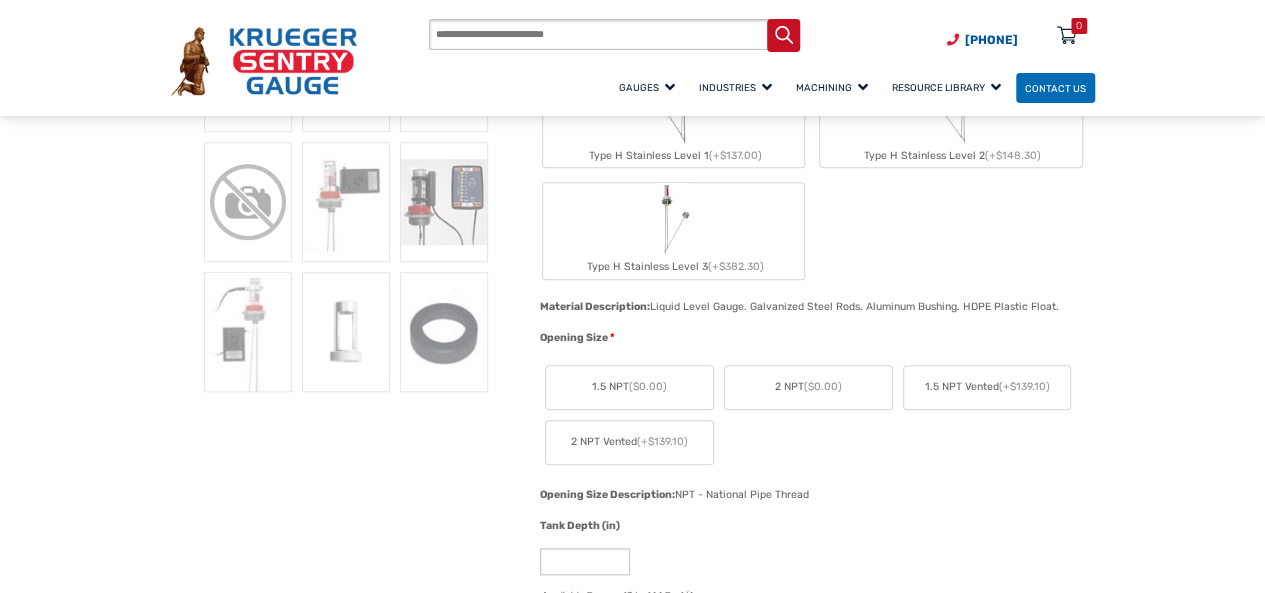scroll, scrollTop: 693, scrollLeft: 0, axis: vertical 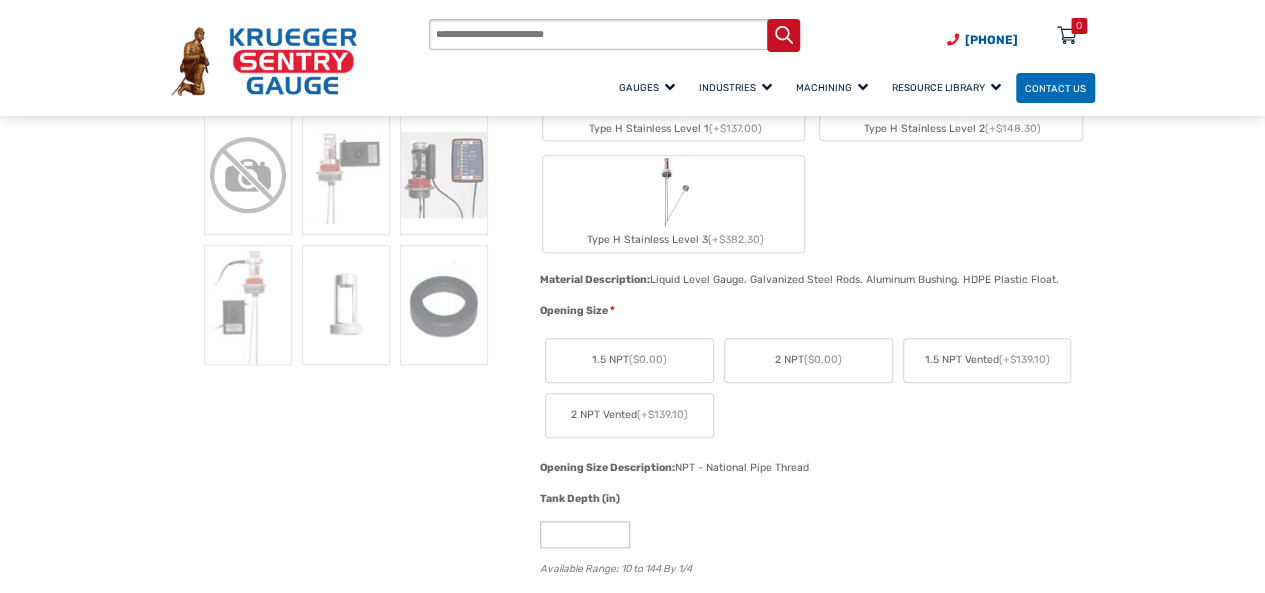 click on "2 NPT Vented  (+$139.10)" 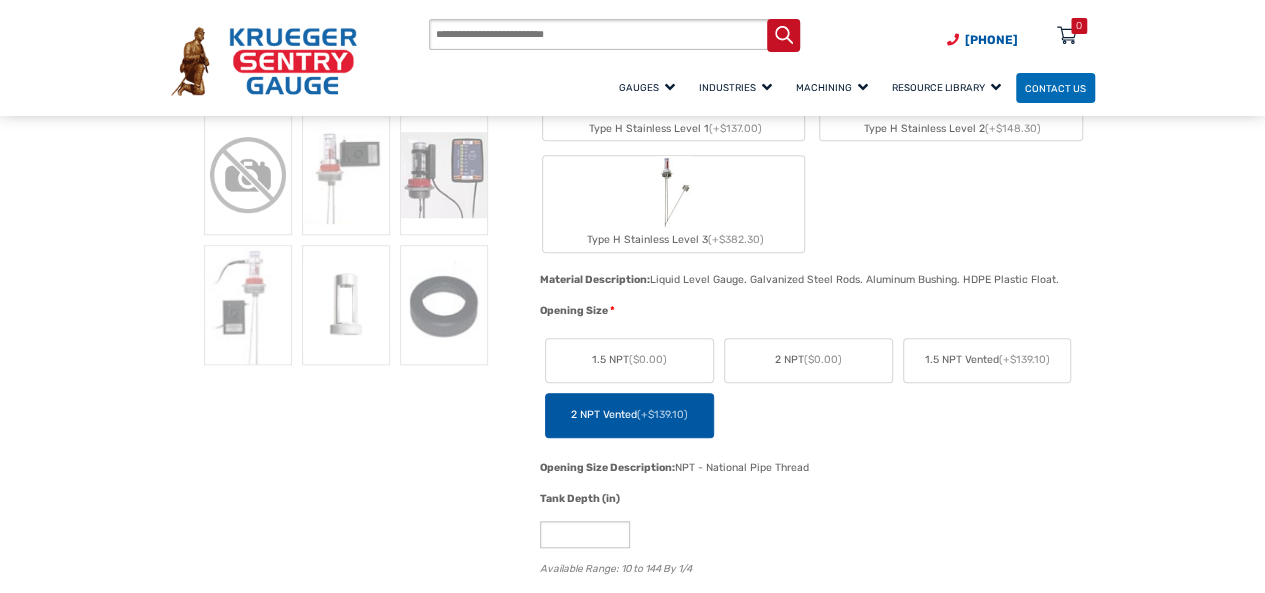click on "2 NPT  ($0.00)" 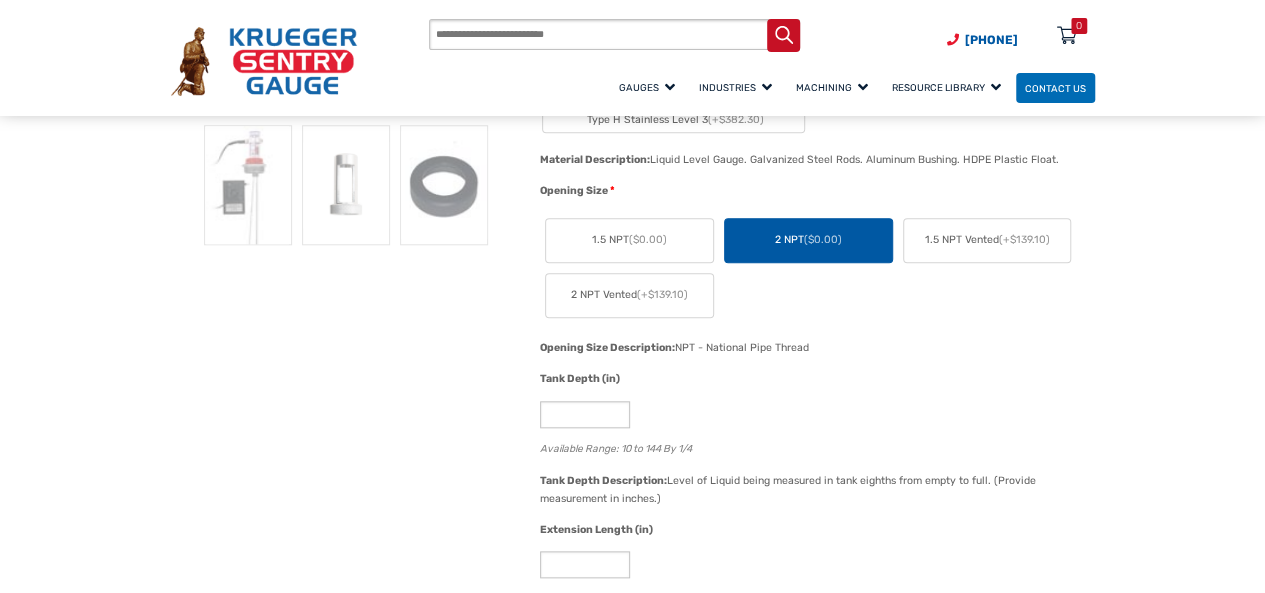 scroll, scrollTop: 853, scrollLeft: 0, axis: vertical 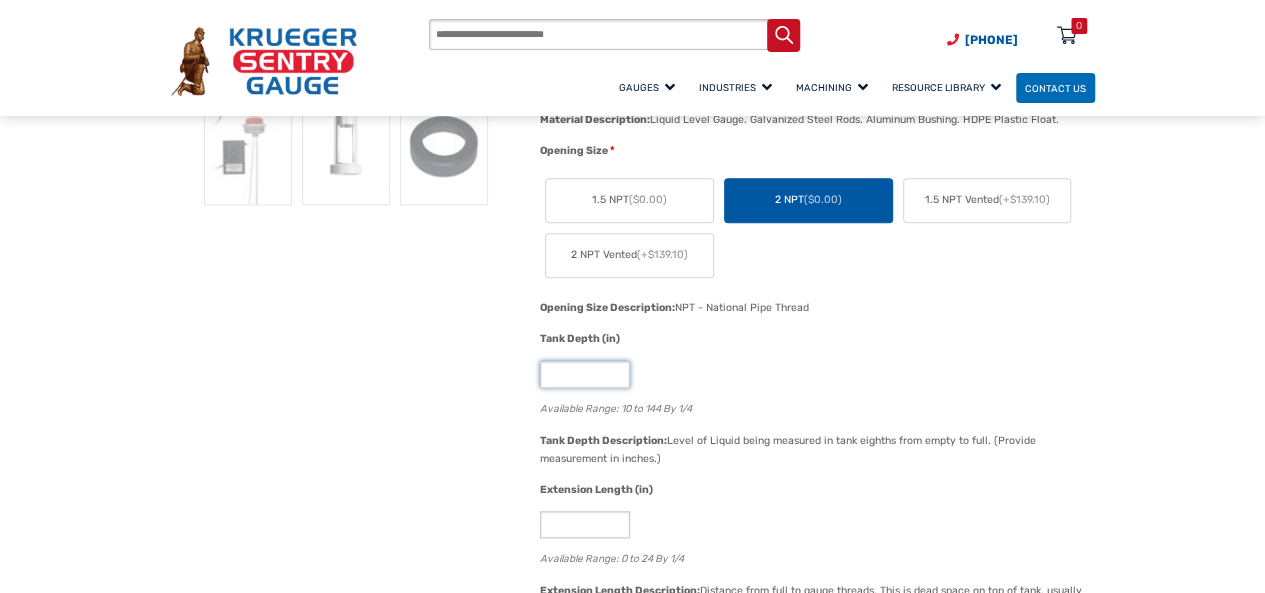 drag, startPoint x: 566, startPoint y: 380, endPoint x: 522, endPoint y: 380, distance: 44 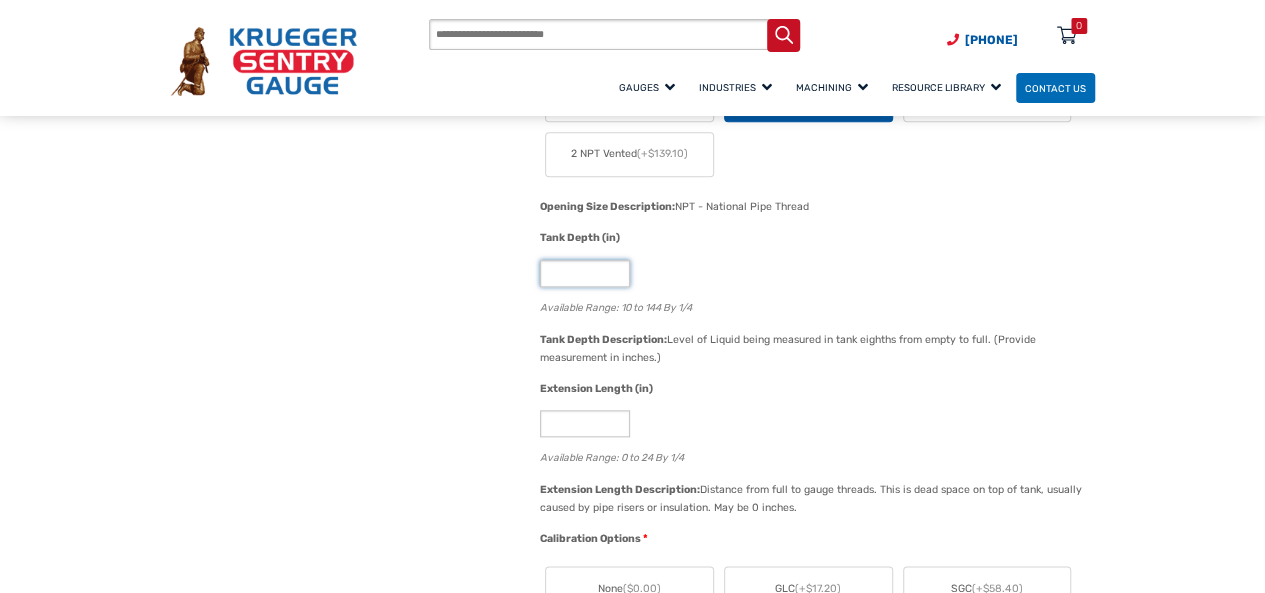scroll, scrollTop: 973, scrollLeft: 0, axis: vertical 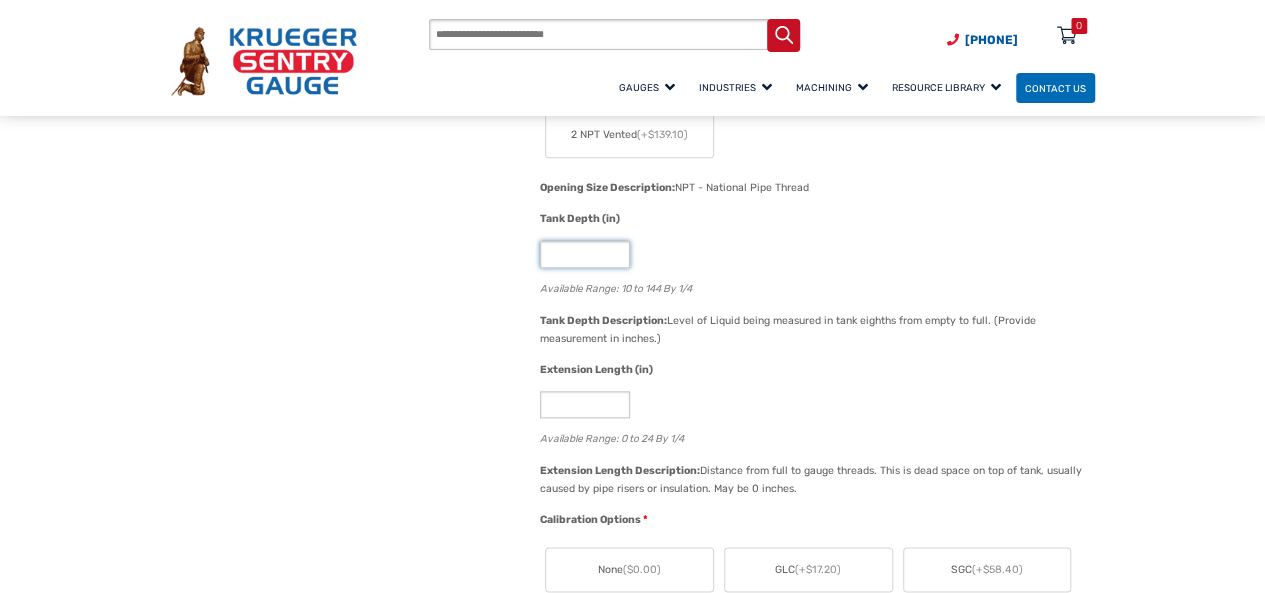 type on "**" 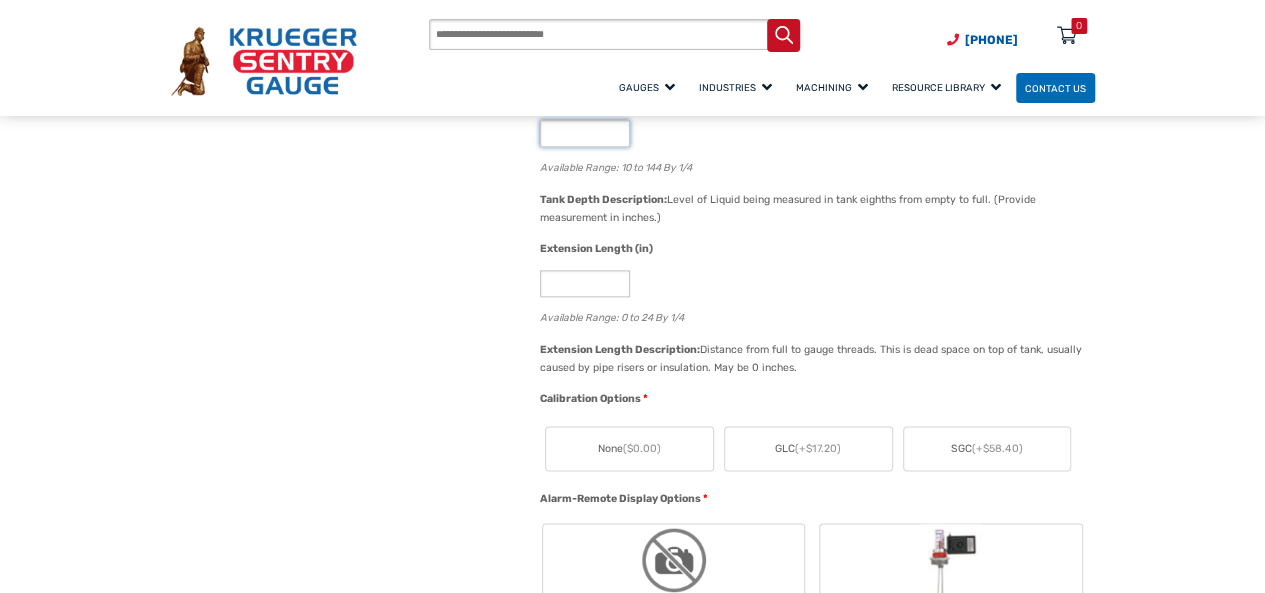 scroll, scrollTop: 1133, scrollLeft: 0, axis: vertical 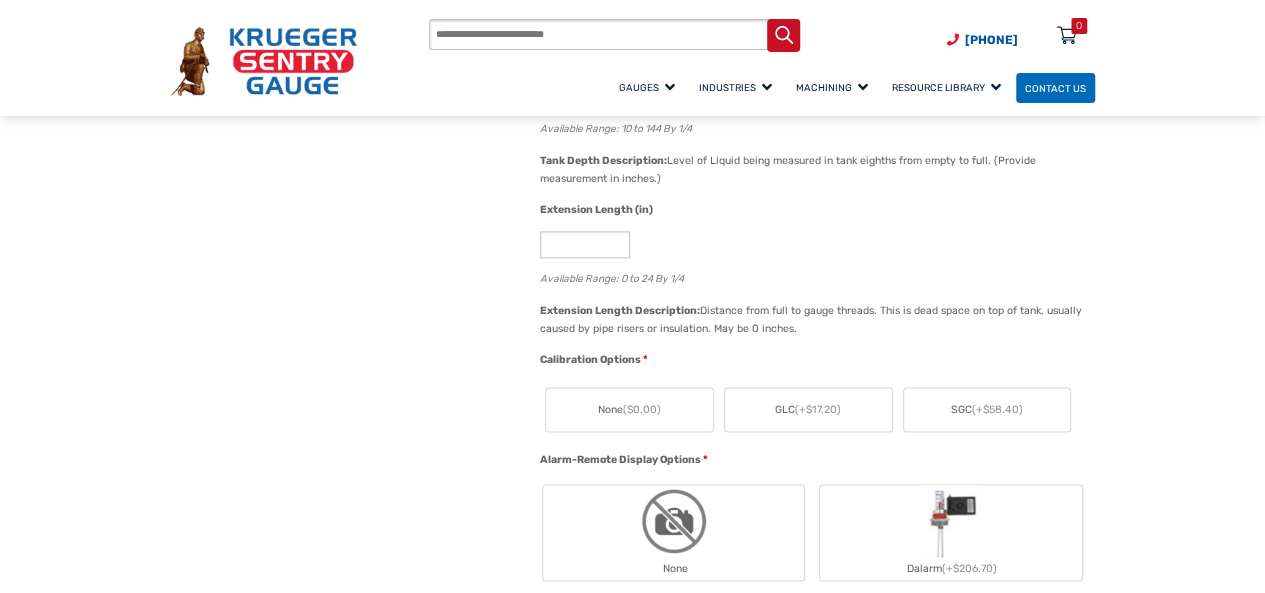 click on "(+$17.20)" 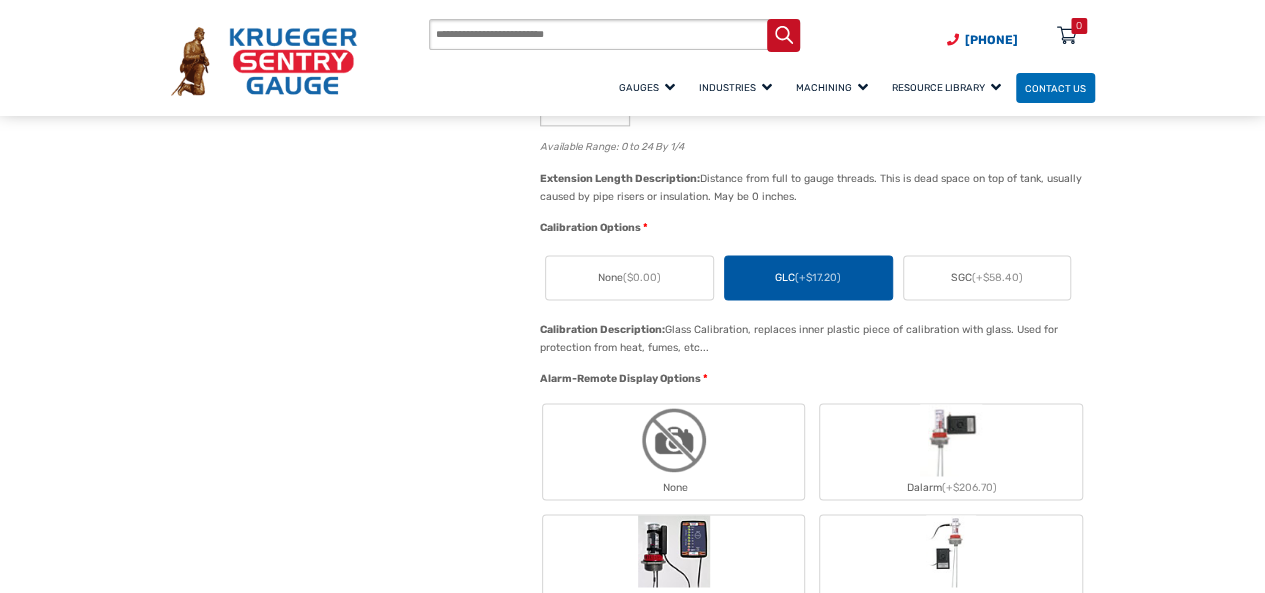 scroll, scrollTop: 1293, scrollLeft: 0, axis: vertical 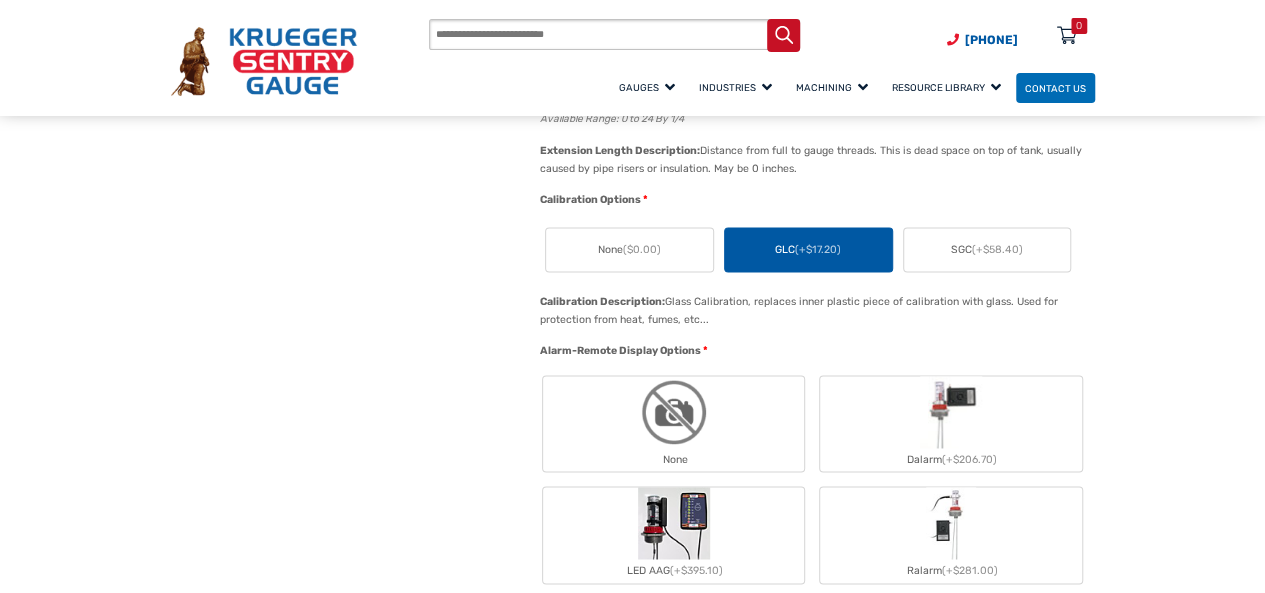 click 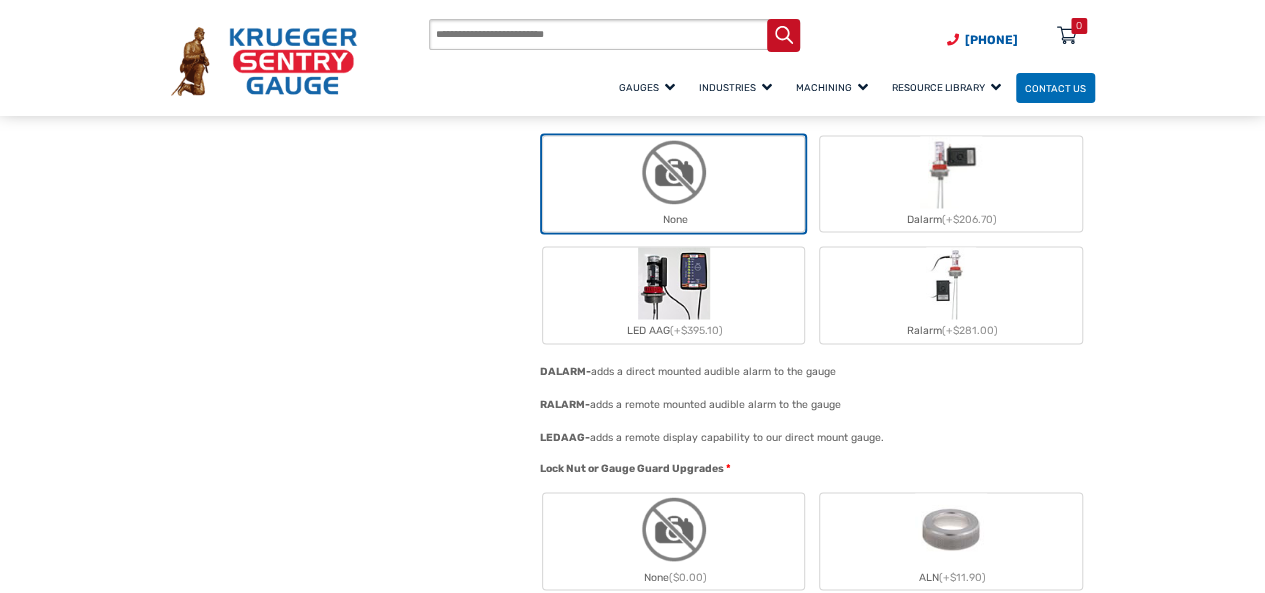 scroll, scrollTop: 1573, scrollLeft: 0, axis: vertical 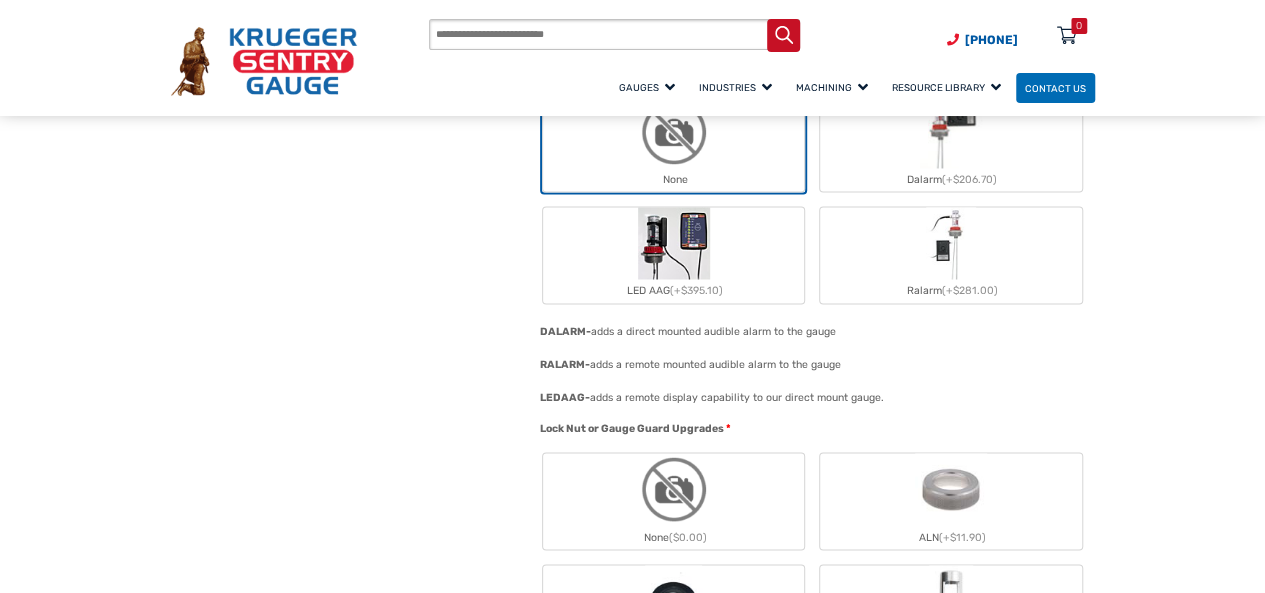 drag, startPoint x: 939, startPoint y: 487, endPoint x: 974, endPoint y: 478, distance: 36.138622 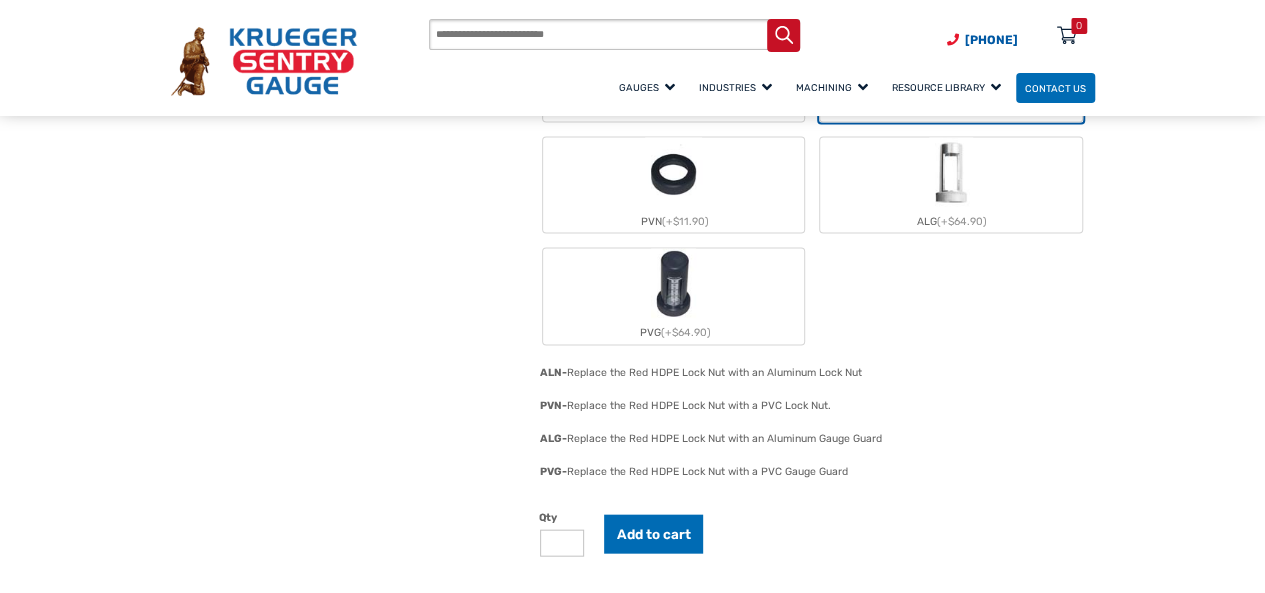 scroll, scrollTop: 2040, scrollLeft: 0, axis: vertical 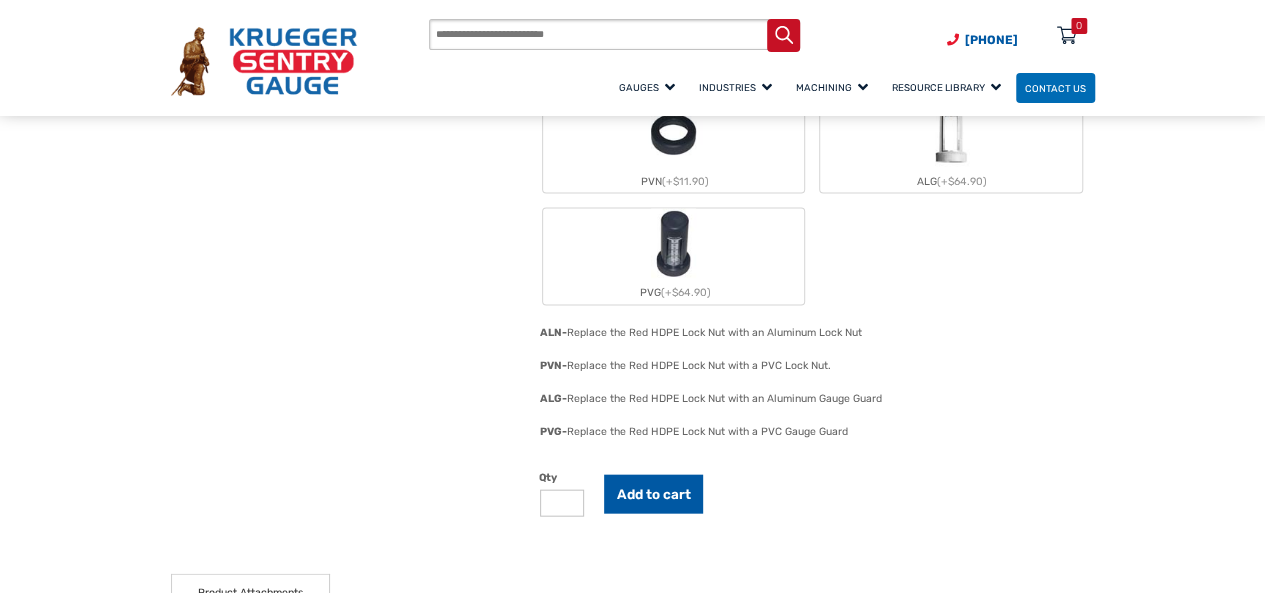 click on "Add to cart" at bounding box center [654, 494] 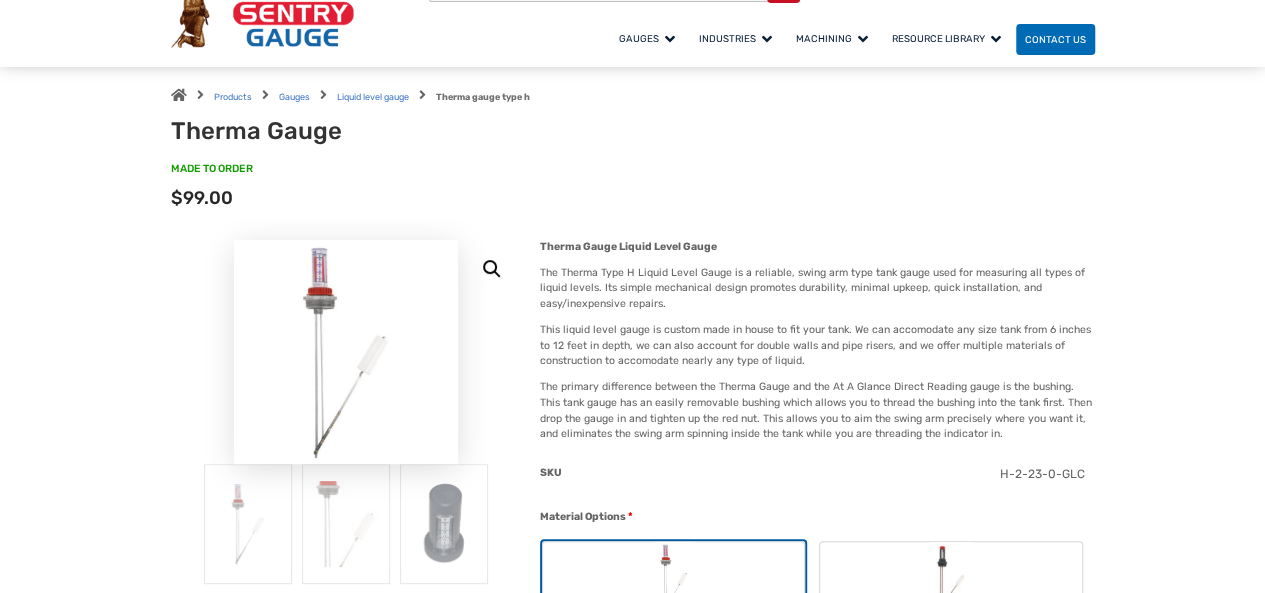 scroll, scrollTop: 0, scrollLeft: 0, axis: both 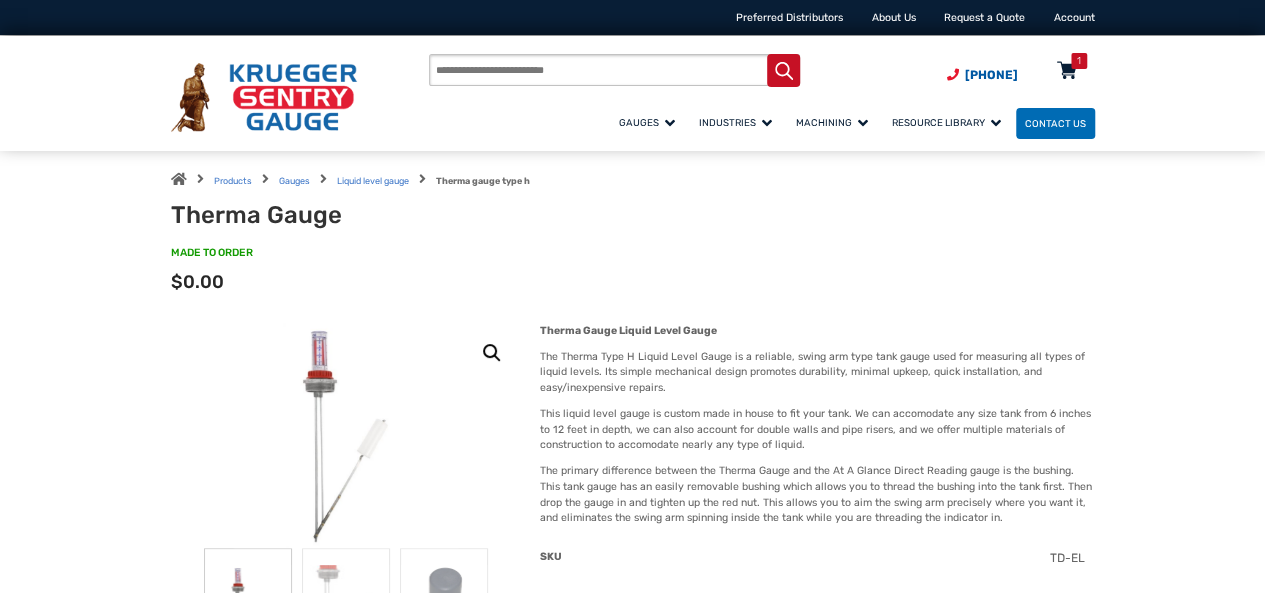click on "1" at bounding box center (1079, 61) 